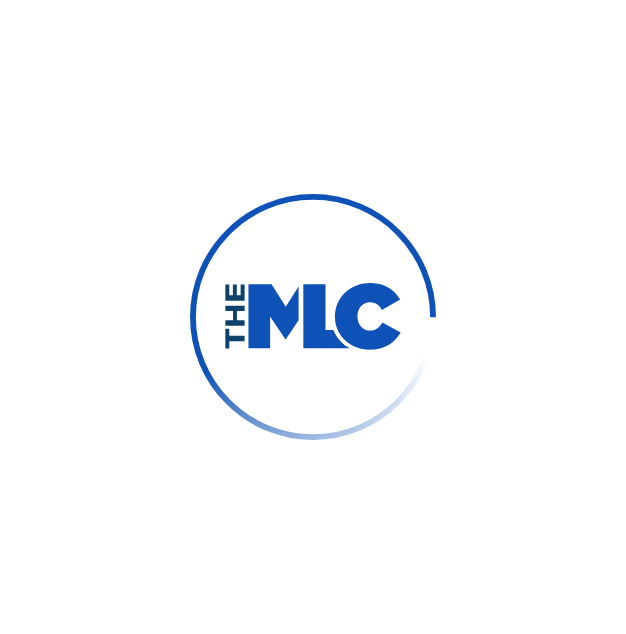 scroll, scrollTop: 0, scrollLeft: 0, axis: both 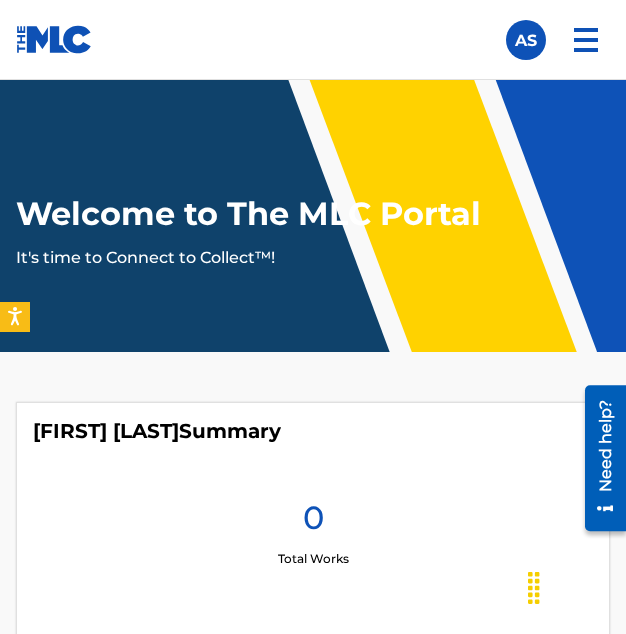 click at bounding box center (526, 40) 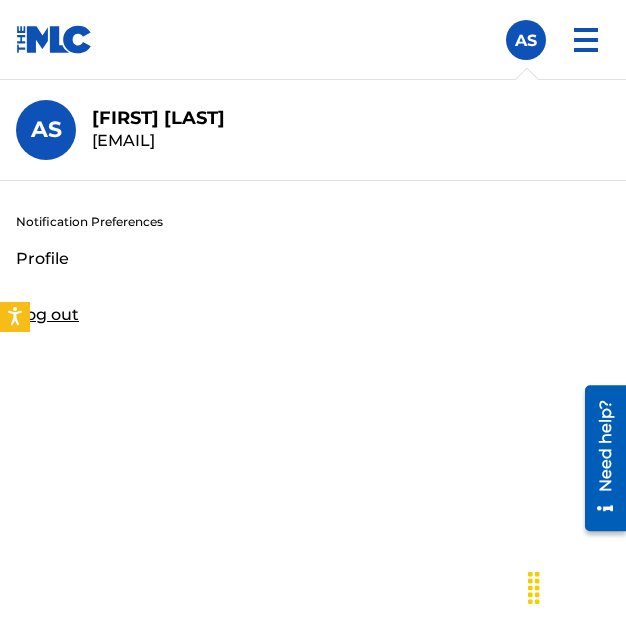 click on "Profile" at bounding box center [42, 259] 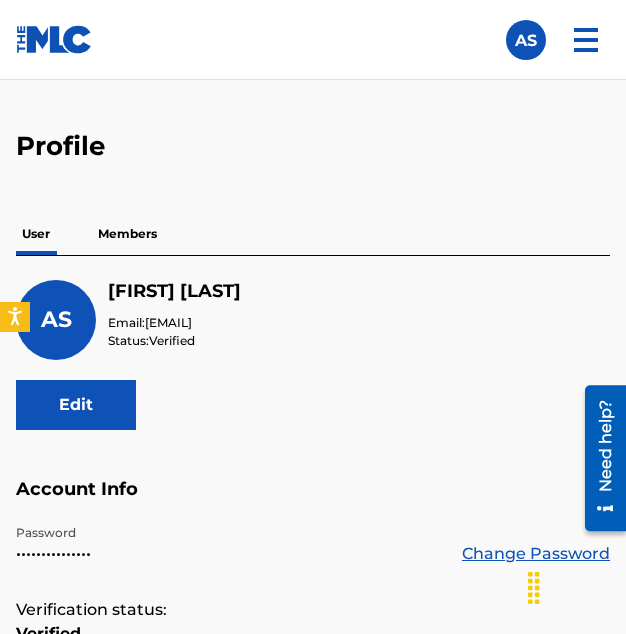 click on "Members" at bounding box center [127, 234] 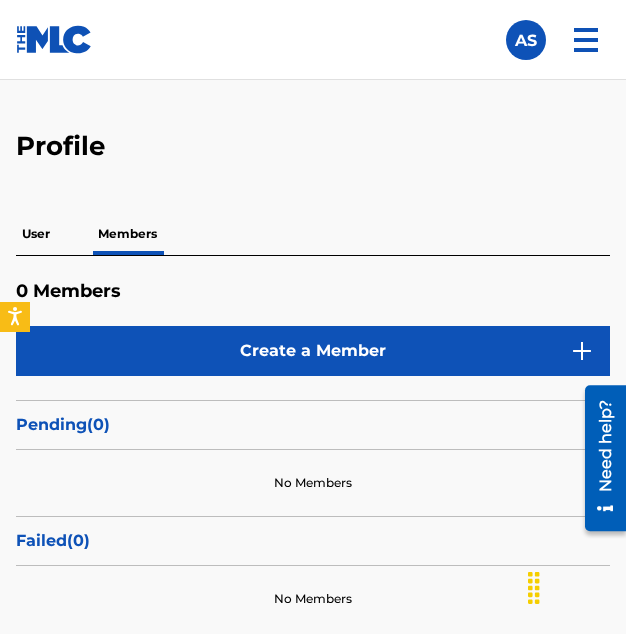 click on "Create a Member" at bounding box center [313, 351] 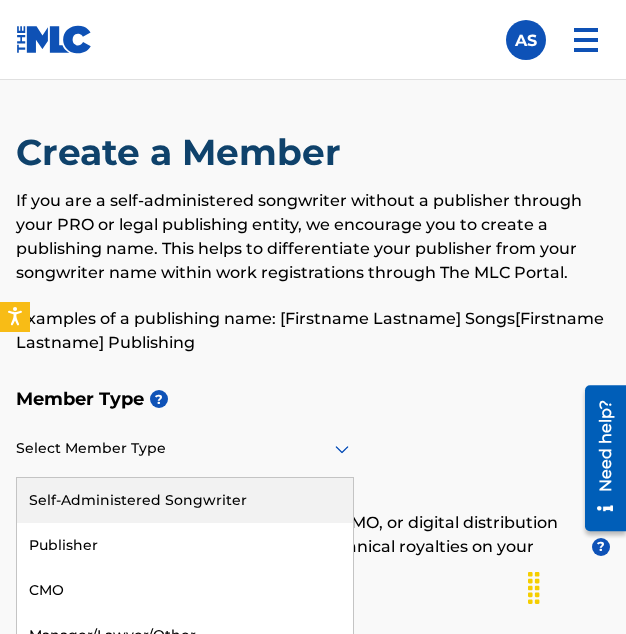 click 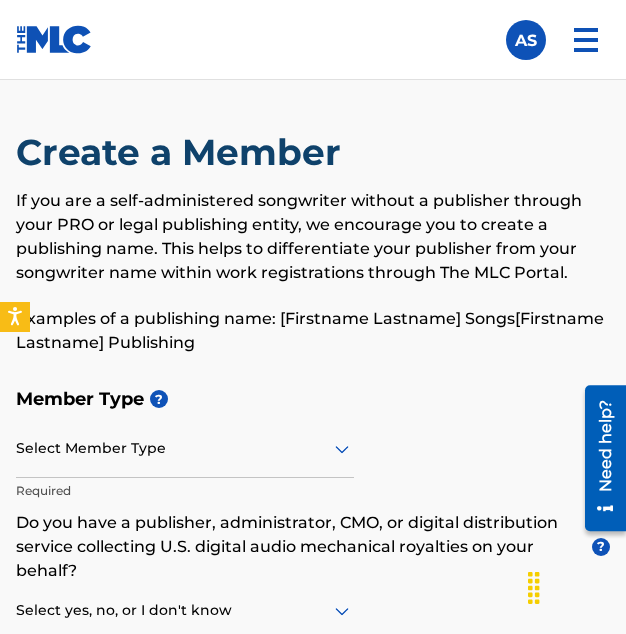 click on "Accessibility Screen-Reader Guide, Feedback, and Issue Reporting | New window Members    2 Select RH 2 AS AS [FIRST]   [LAST] [EMAIL] Notification Preferences Profile Log out Create a Member If you are a self-administered songwriter without a publisher through your PRO or legal publishing entity, we encourage you to create a publishing name. This helps to differentiate your publisher from your songwriter name within work registrations through The MLC Portal. Examples of a publishing name: [FIRSTNAME] [LASTNAME] Songs[FIRSTNAME] [LASTNAME] Publishing Member Type ? Select Member Type Required Do you have a publisher, administrator, CMO, or digital distribution service collecting U.S. digital audio mechanical royalties on your behalf? ? Select yes, no, or I don't know Required Member Name ? Member name Required Identifiers ? Publisher Account Number ? Optional IPI Number ? Optional ISNI Optional Member Address ? Use my existing user account details Street Address Required Unit Number Optional" at bounding box center (313, 317) 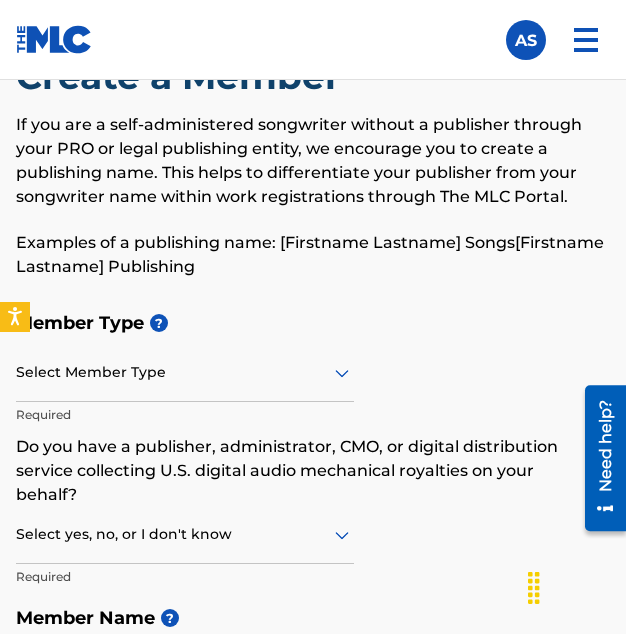 scroll, scrollTop: 143, scrollLeft: 0, axis: vertical 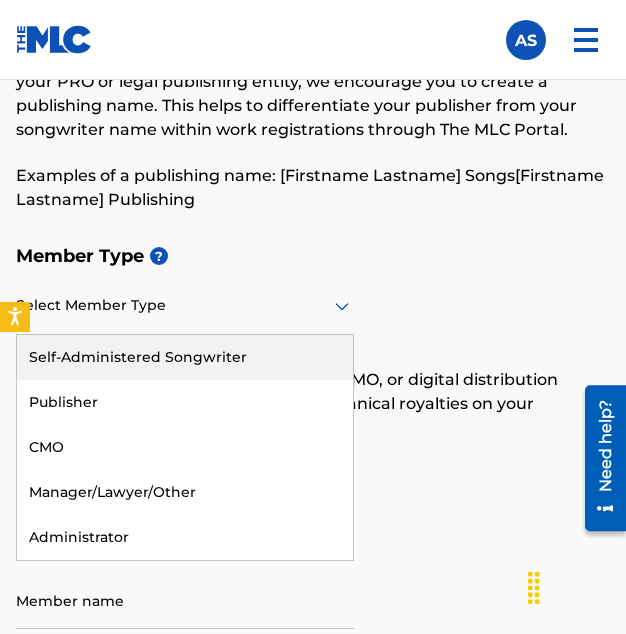 click 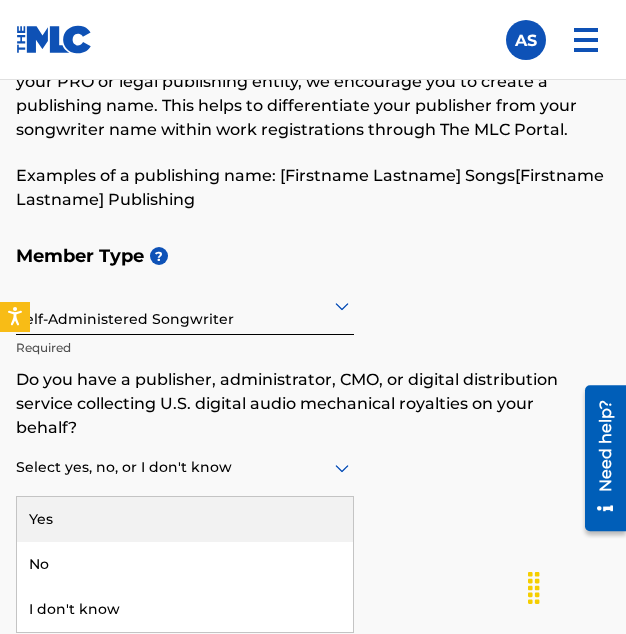 click 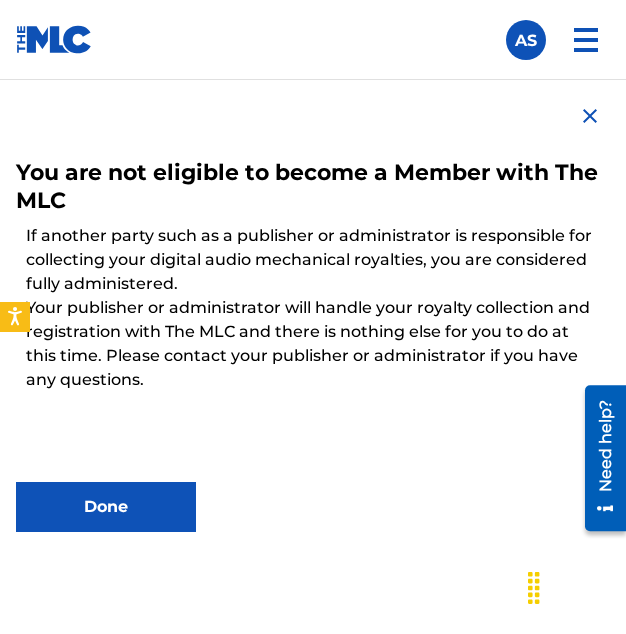 click at bounding box center [590, 116] 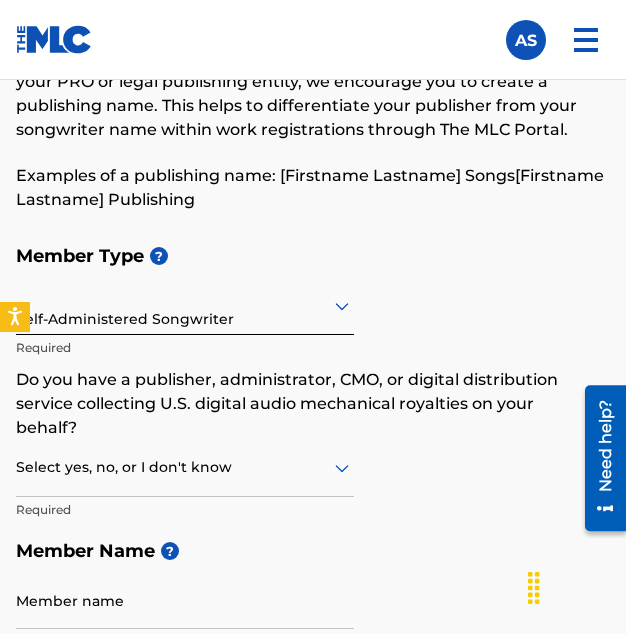 click 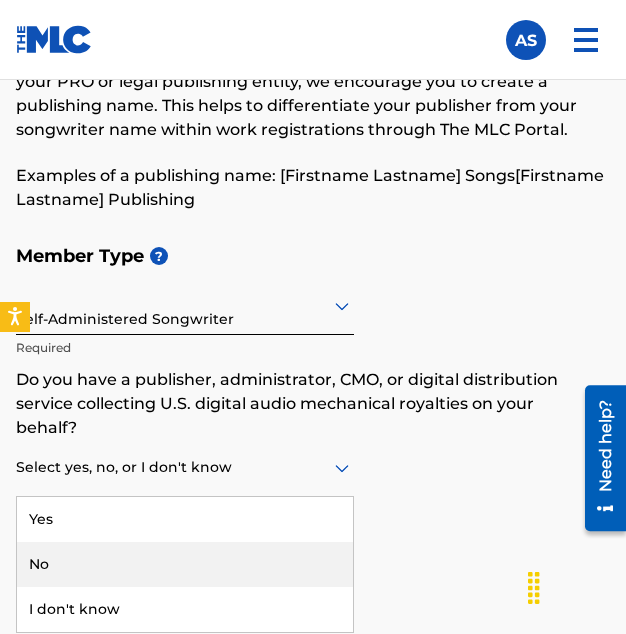 click on "No" at bounding box center [185, 564] 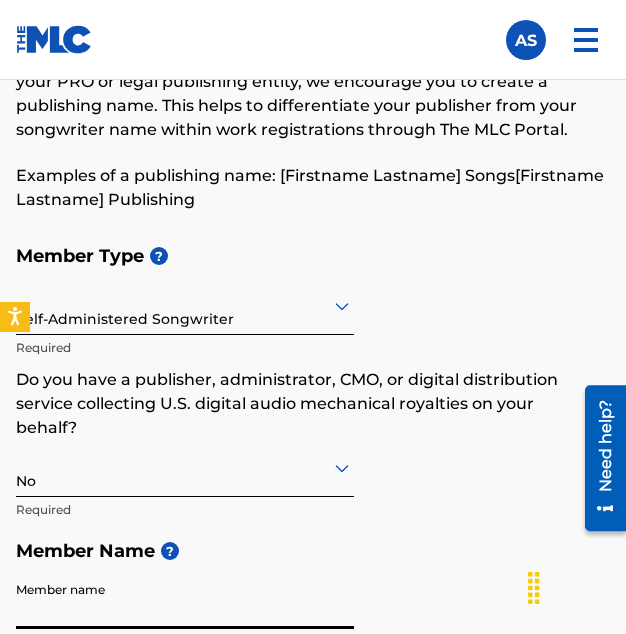 click on "Member name" at bounding box center [185, 600] 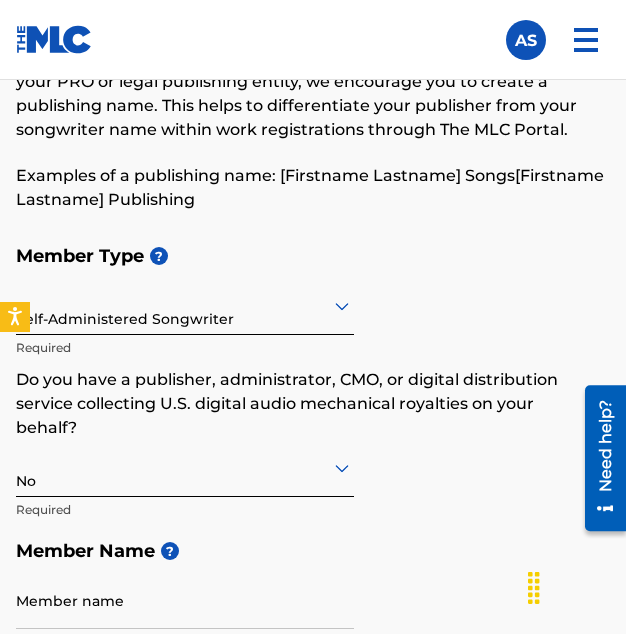 click on "Member Type ?" at bounding box center (313, 256) 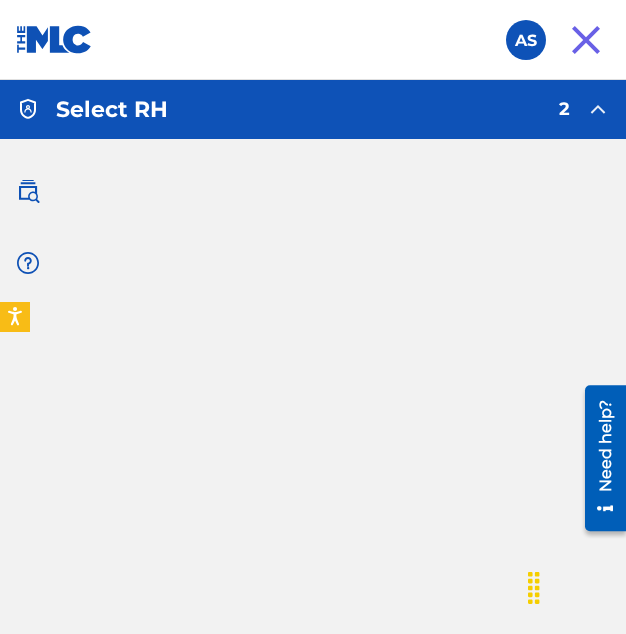 click on "Select RH 2" at bounding box center (313, 110) 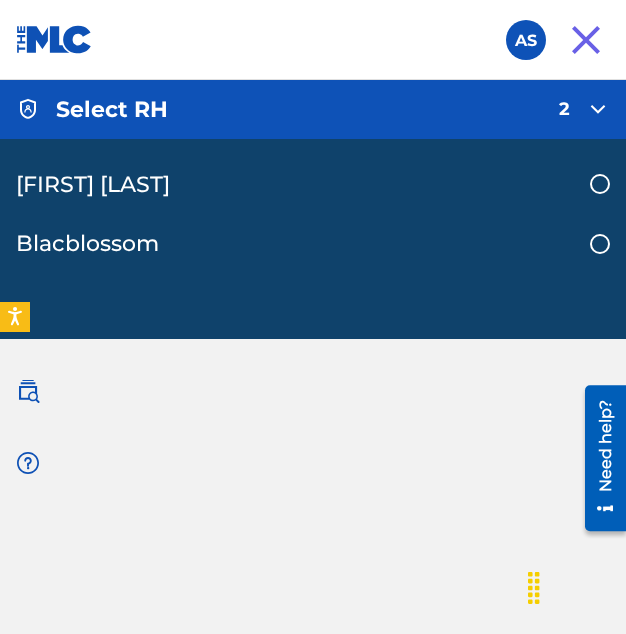 click on "[FIRST] [LAST]" at bounding box center [313, 177] 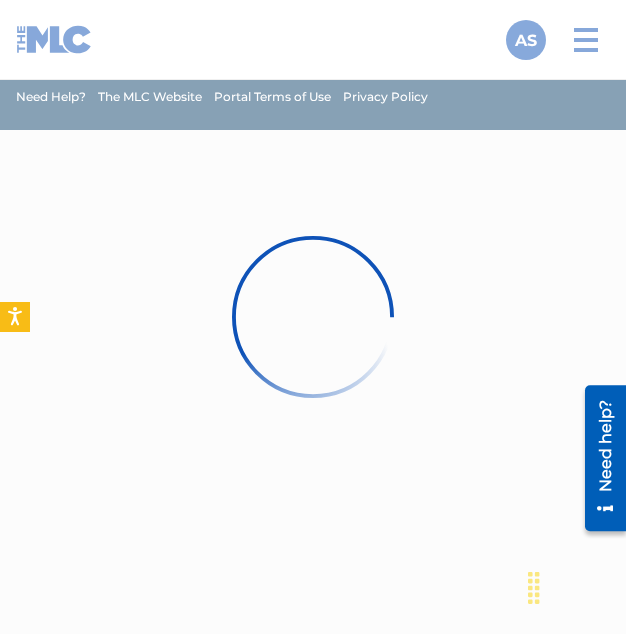 scroll, scrollTop: 0, scrollLeft: 0, axis: both 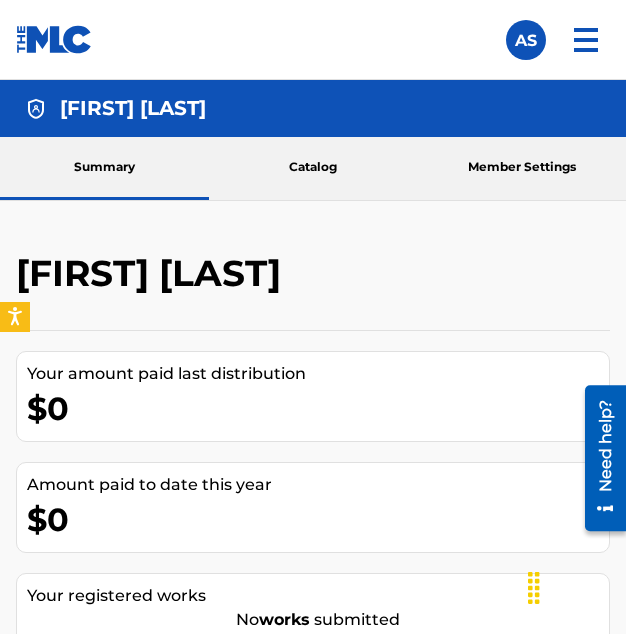 click at bounding box center (526, 40) 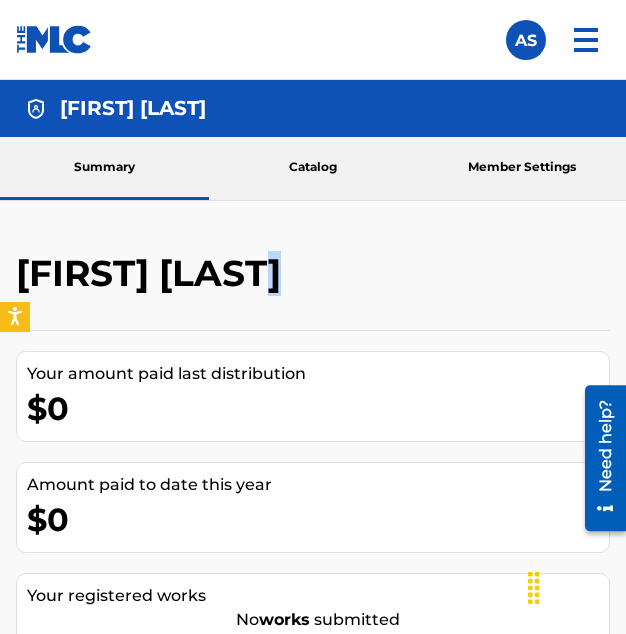 drag, startPoint x: 625, startPoint y: 248, endPoint x: 268, endPoint y: 177, distance: 363.99176 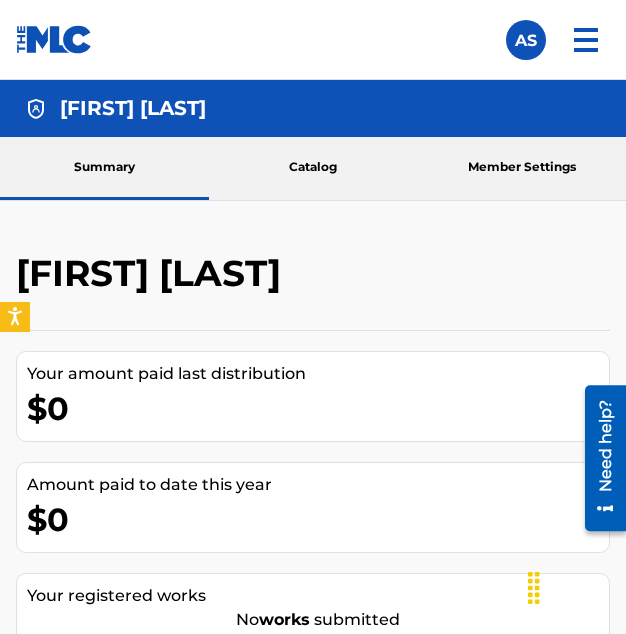 drag, startPoint x: 268, startPoint y: 177, endPoint x: 174, endPoint y: 96, distance: 124.08465 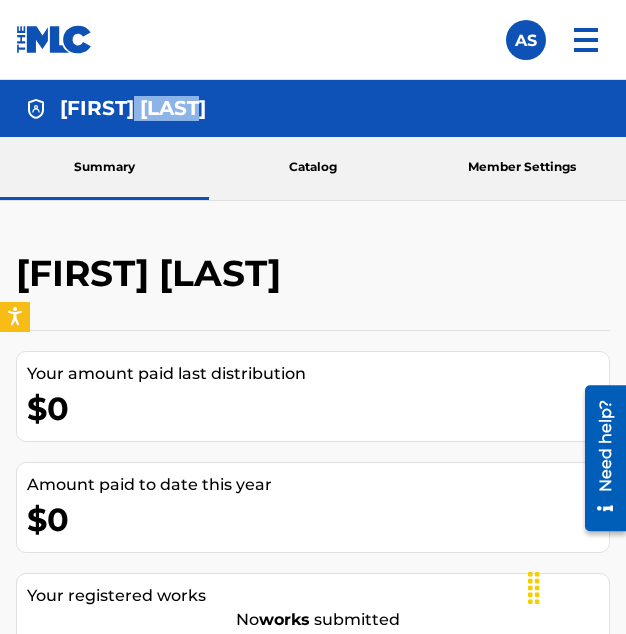 click on "[FIRST] [LAST]" at bounding box center [133, 108] 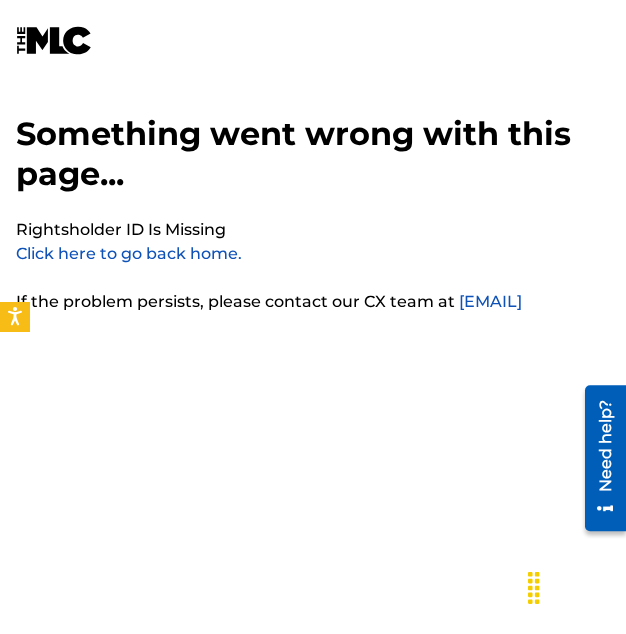 scroll, scrollTop: 50, scrollLeft: 0, axis: vertical 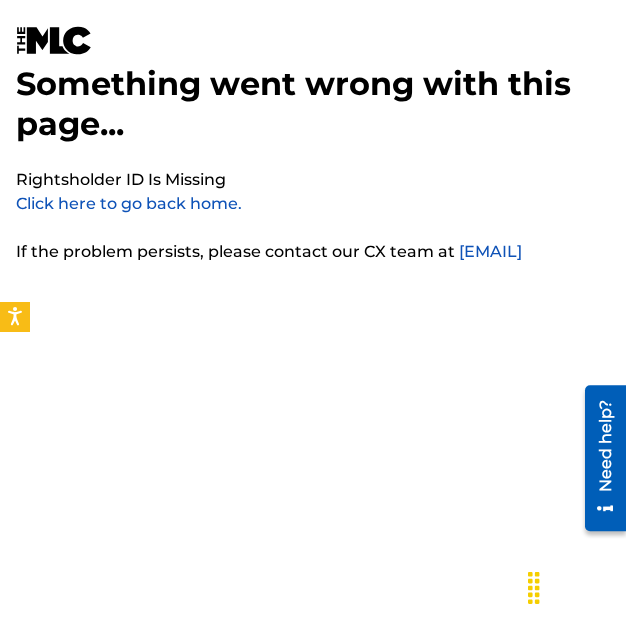 click on "Click here to go back home." at bounding box center (129, 203) 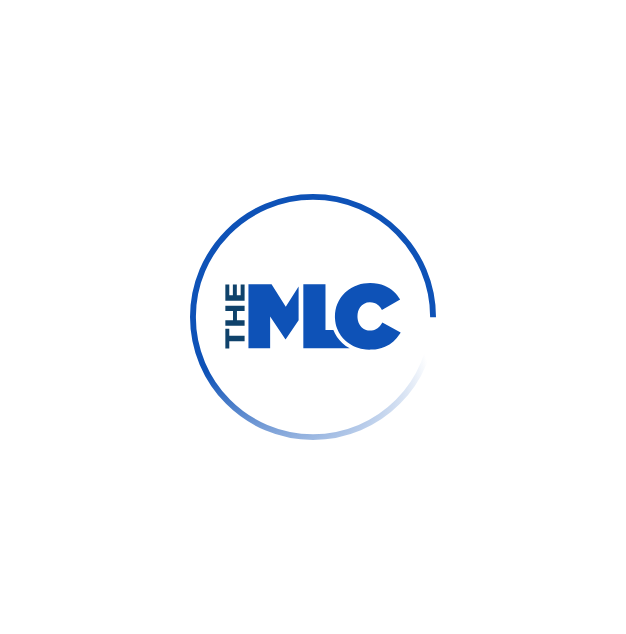 scroll, scrollTop: 0, scrollLeft: 0, axis: both 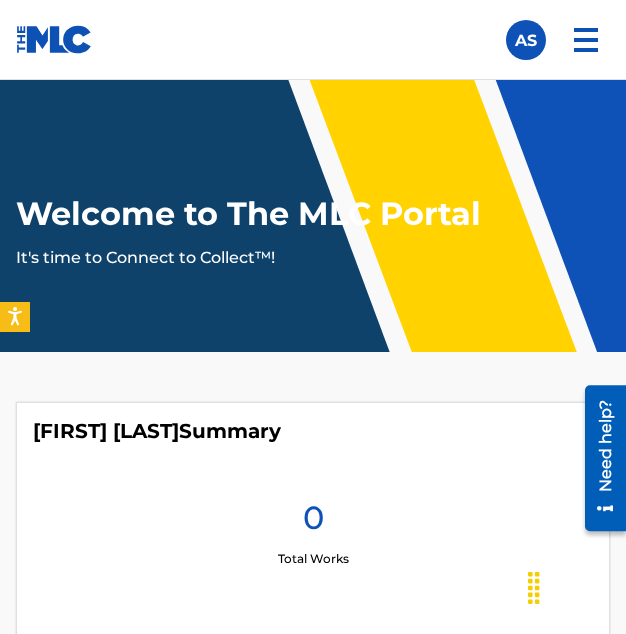 click at bounding box center [526, 40] 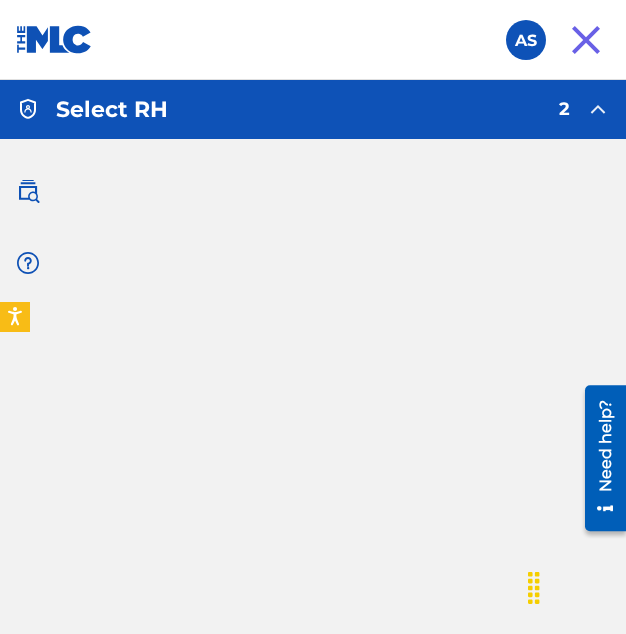 click at bounding box center (598, 109) 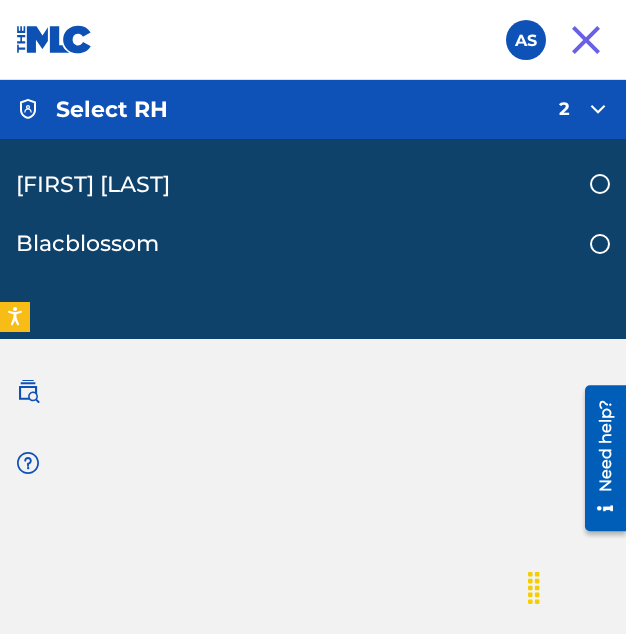 click on "Blacblossom" at bounding box center (313, 252) 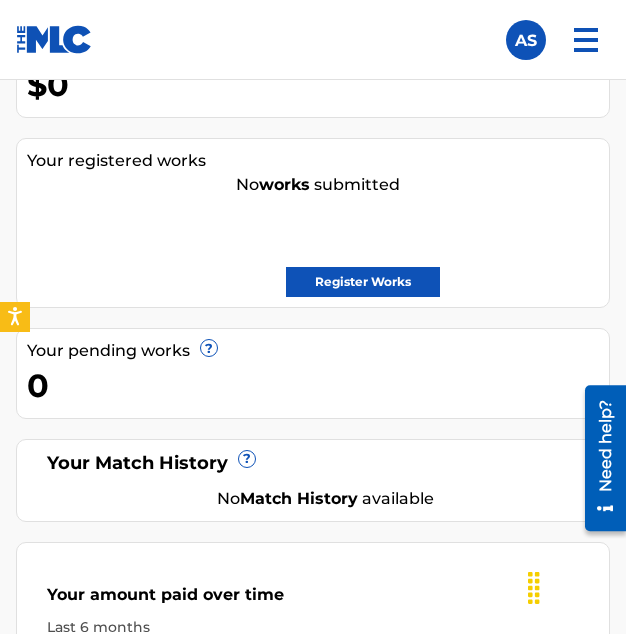 scroll, scrollTop: 403, scrollLeft: 0, axis: vertical 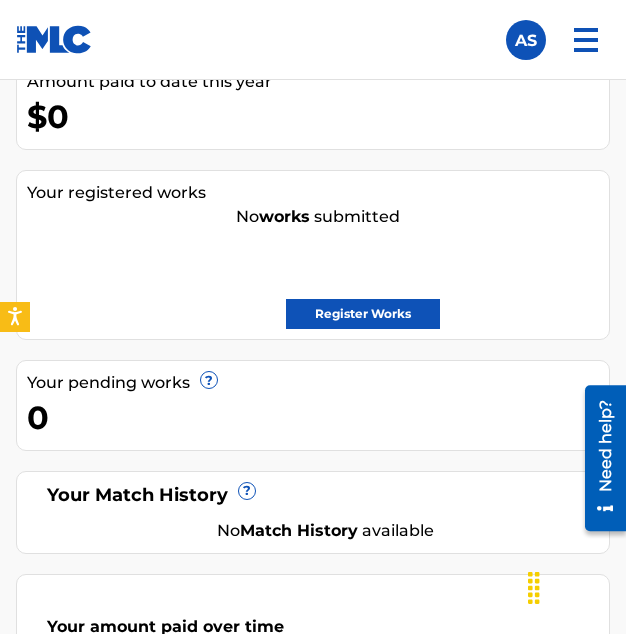 click on "Register Works" at bounding box center [363, 314] 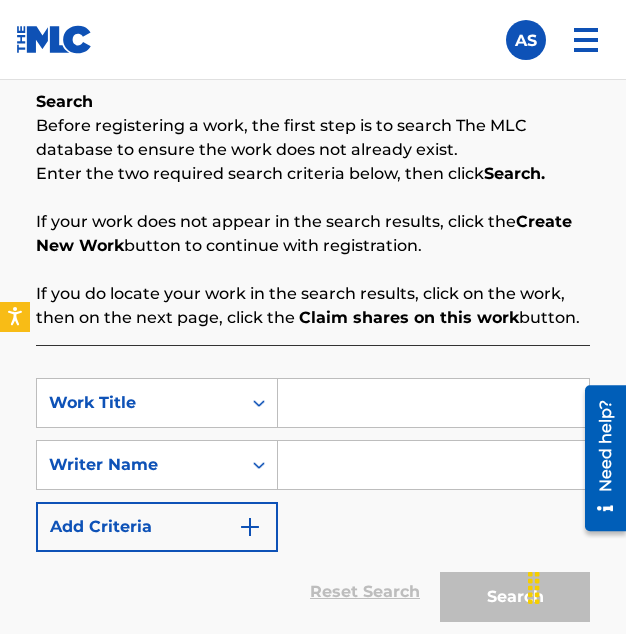 scroll, scrollTop: 0, scrollLeft: 0, axis: both 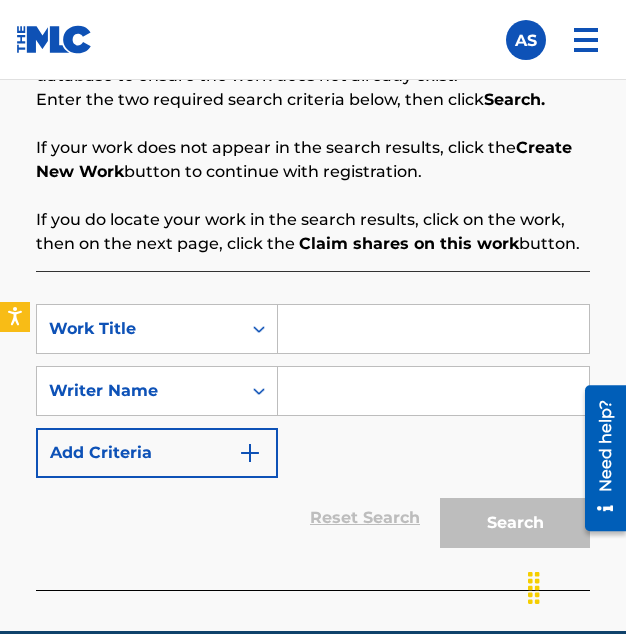 click at bounding box center [586, 40] 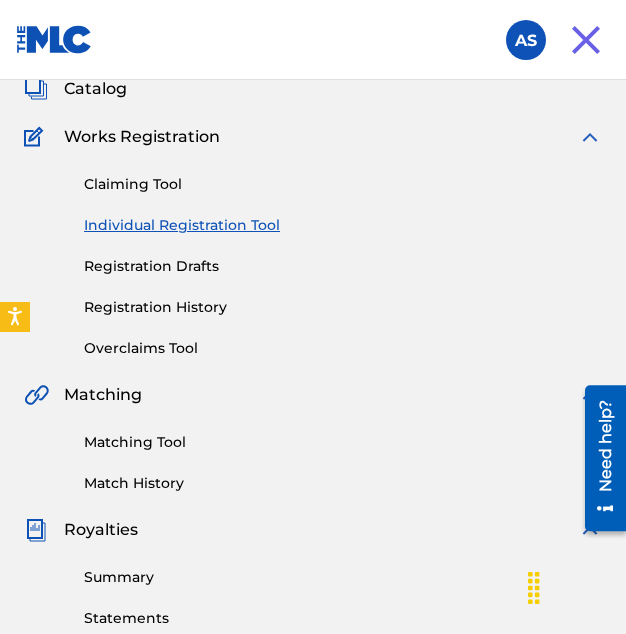 scroll, scrollTop: 0, scrollLeft: 0, axis: both 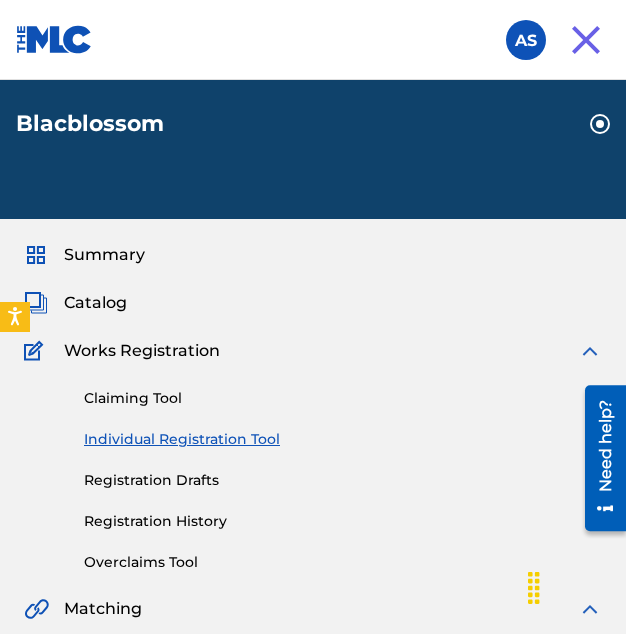 click on "Claiming Tool" at bounding box center (343, 398) 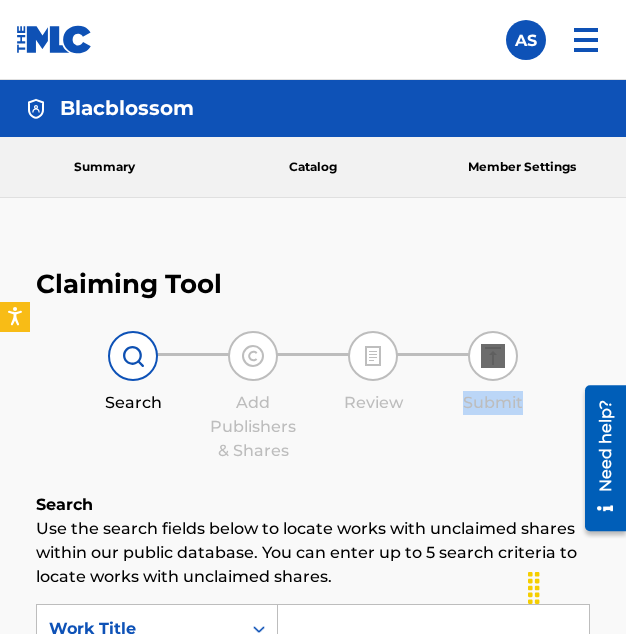 drag, startPoint x: 625, startPoint y: 290, endPoint x: 627, endPoint y: 325, distance: 35.057095 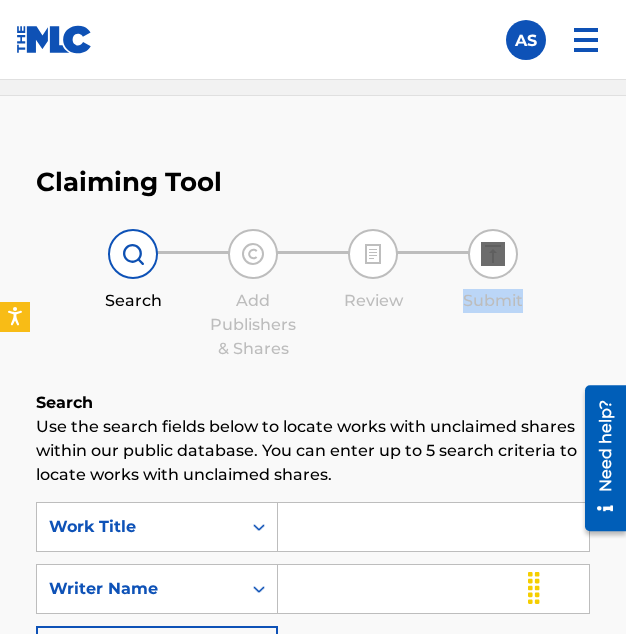 scroll, scrollTop: 69, scrollLeft: 0, axis: vertical 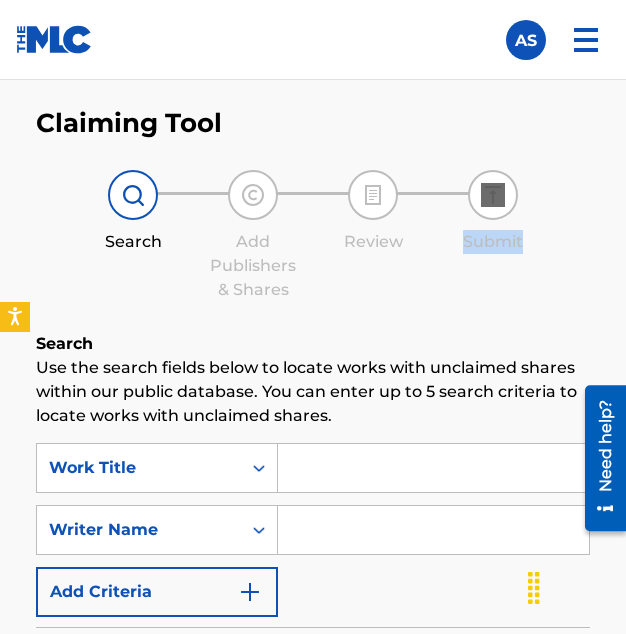 click at bounding box center [586, 40] 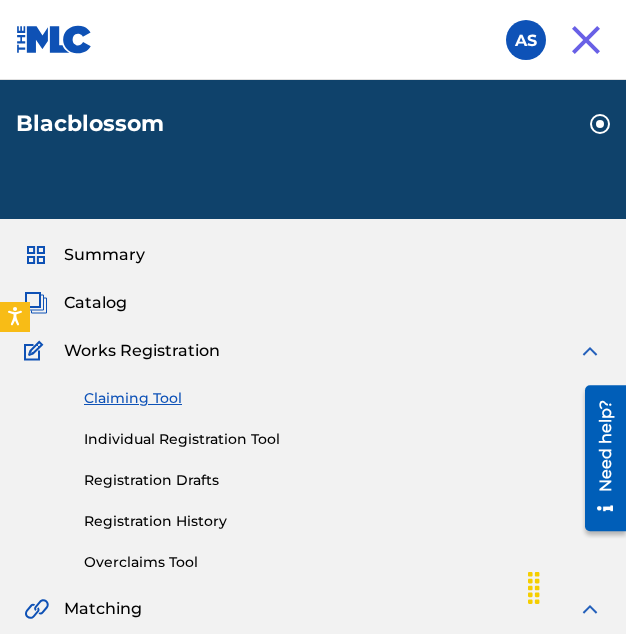 click on "Individual Registration Tool" at bounding box center [343, 439] 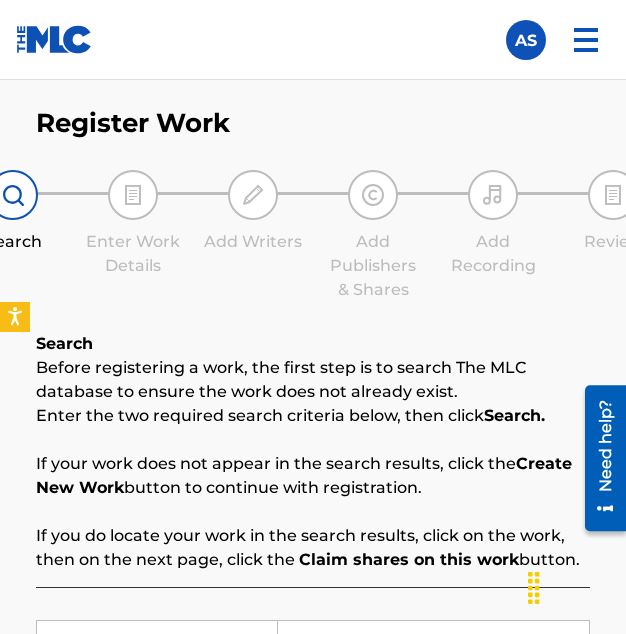 scroll, scrollTop: 0, scrollLeft: 0, axis: both 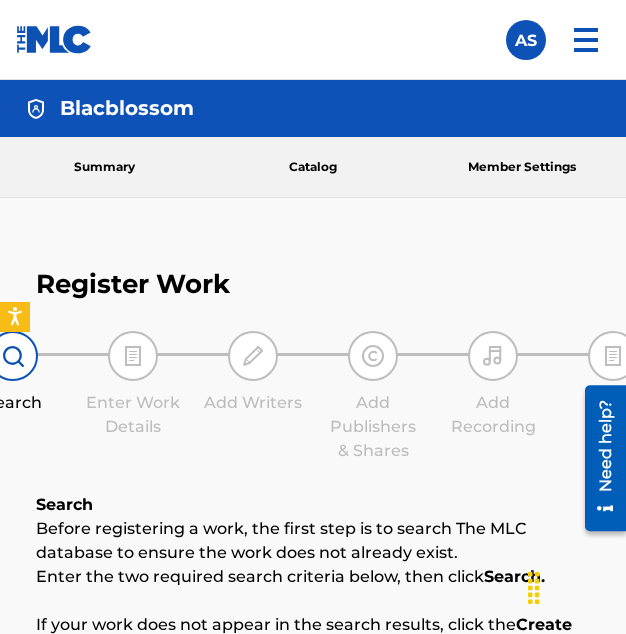 click at bounding box center [586, 40] 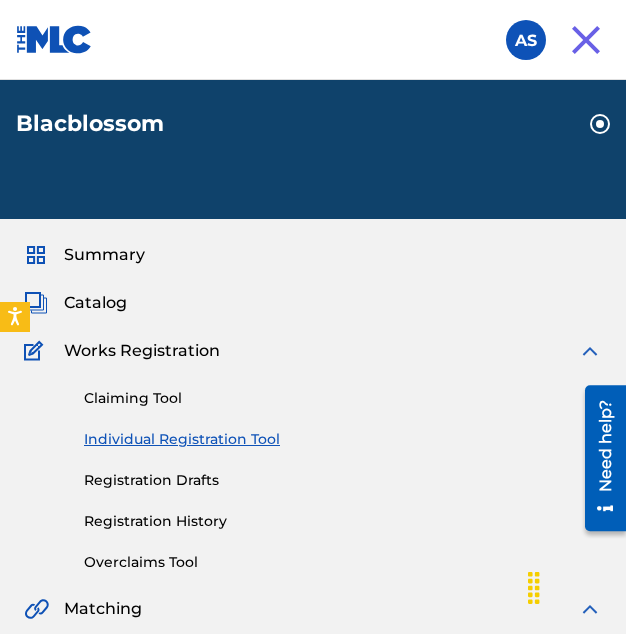 click on "Overclaims Tool" at bounding box center (343, 562) 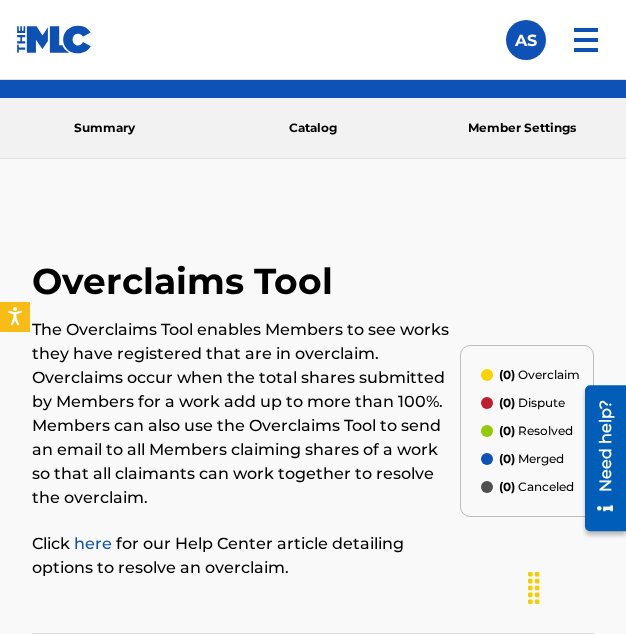 scroll, scrollTop: 50, scrollLeft: 0, axis: vertical 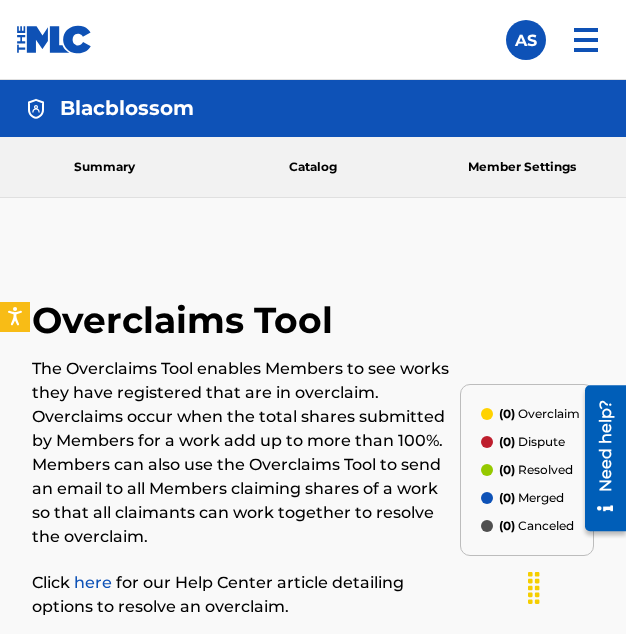click on "Catalog" at bounding box center [313, 167] 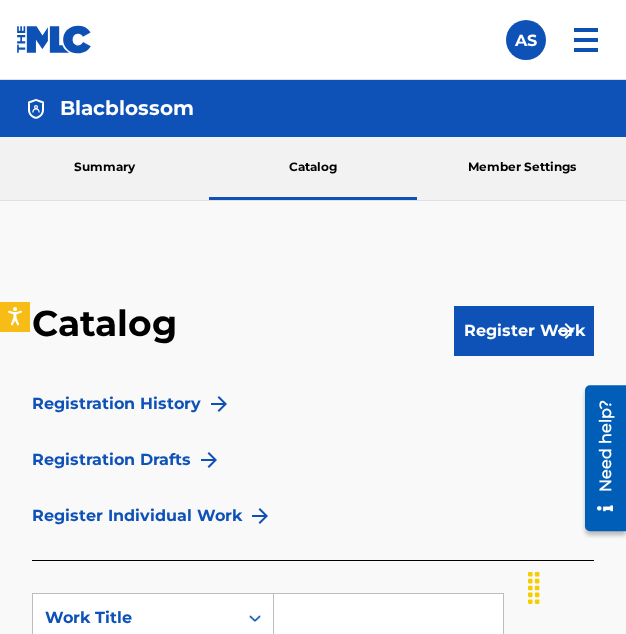 click on "Register Work" at bounding box center (524, 331) 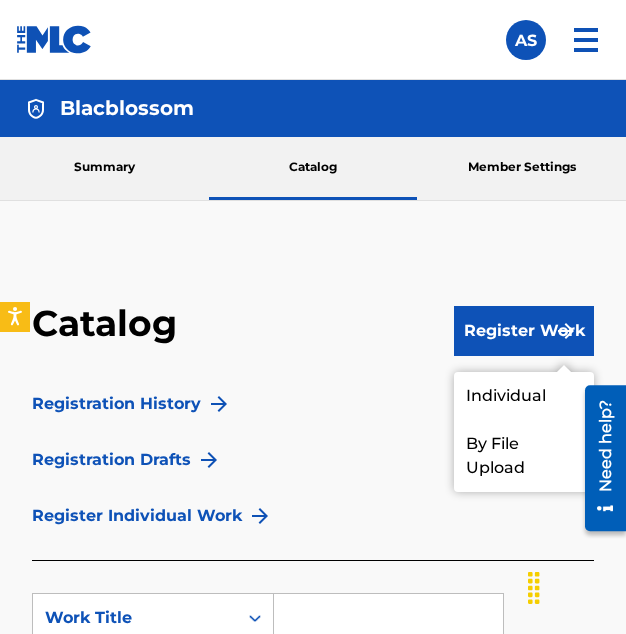 click on "By File Upload" at bounding box center [524, 456] 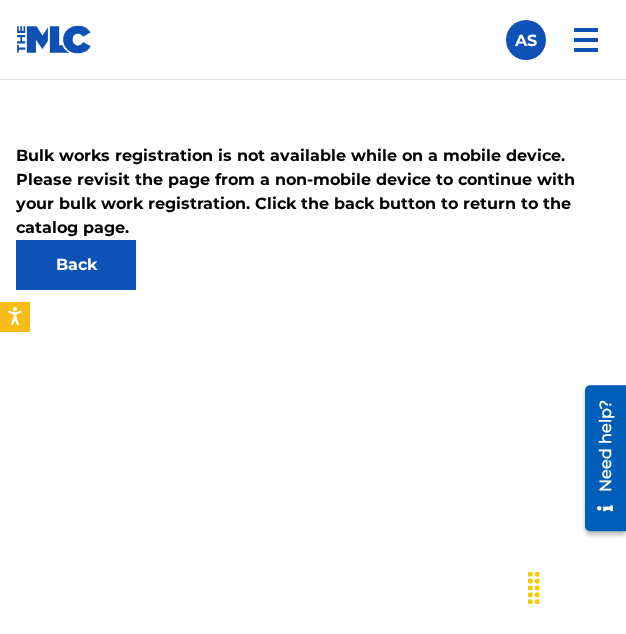 click on "Back" at bounding box center [76, 265] 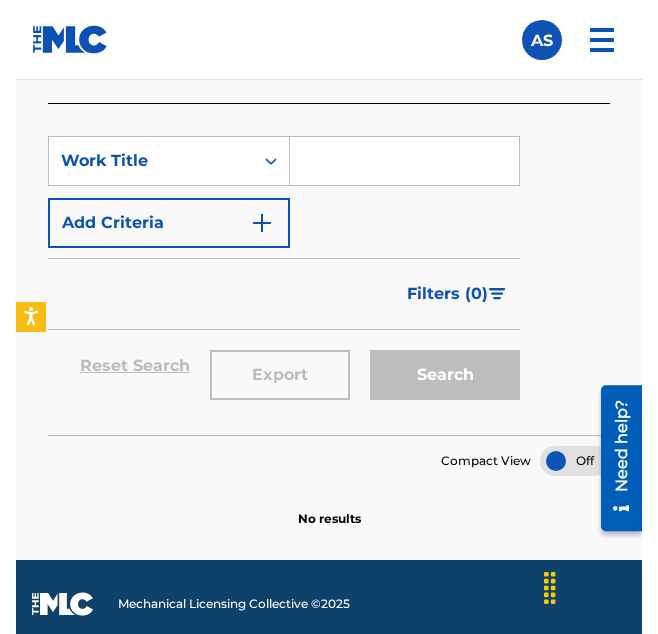 scroll, scrollTop: 470, scrollLeft: 0, axis: vertical 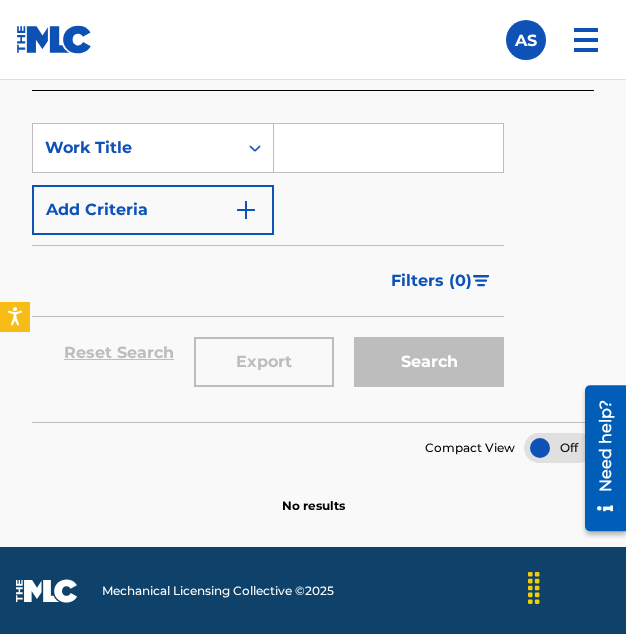 click at bounding box center [559, 448] 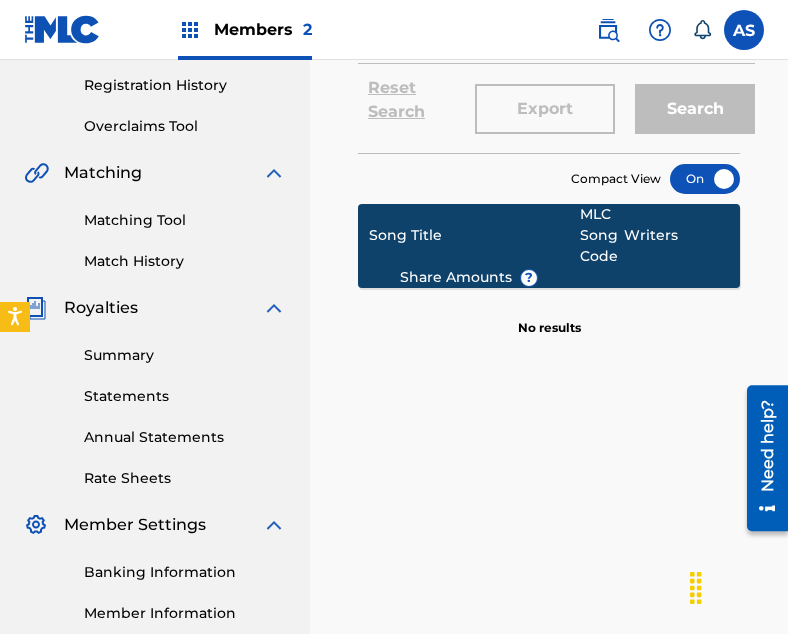 scroll, scrollTop: 172, scrollLeft: 0, axis: vertical 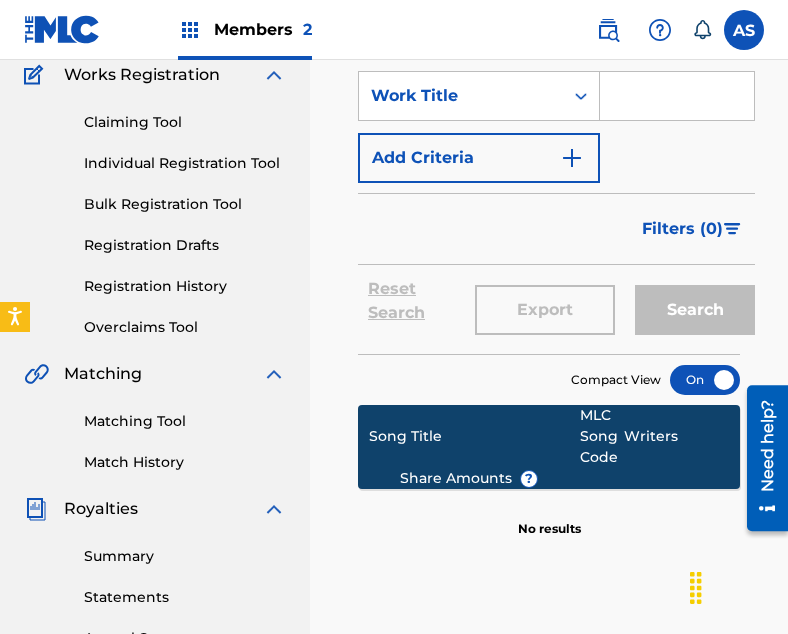 click at bounding box center (705, 380) 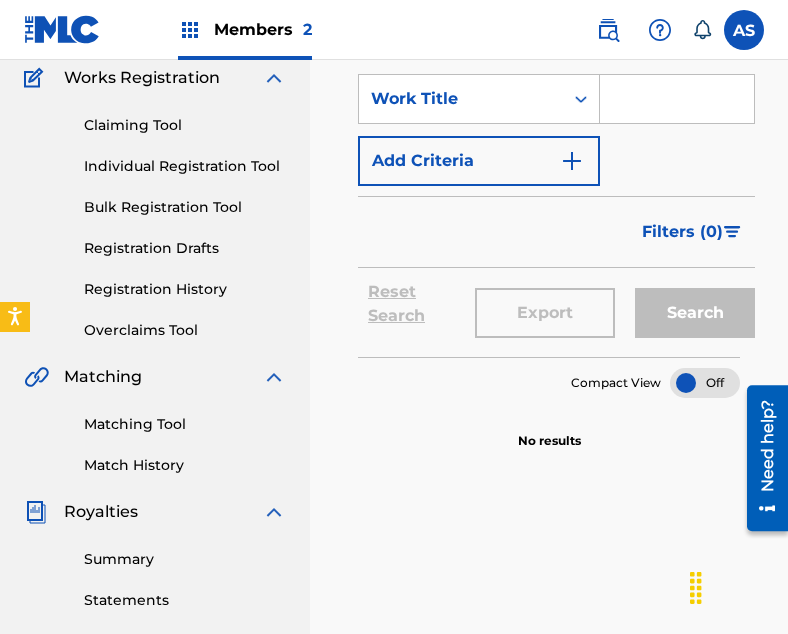 scroll, scrollTop: 166, scrollLeft: 0, axis: vertical 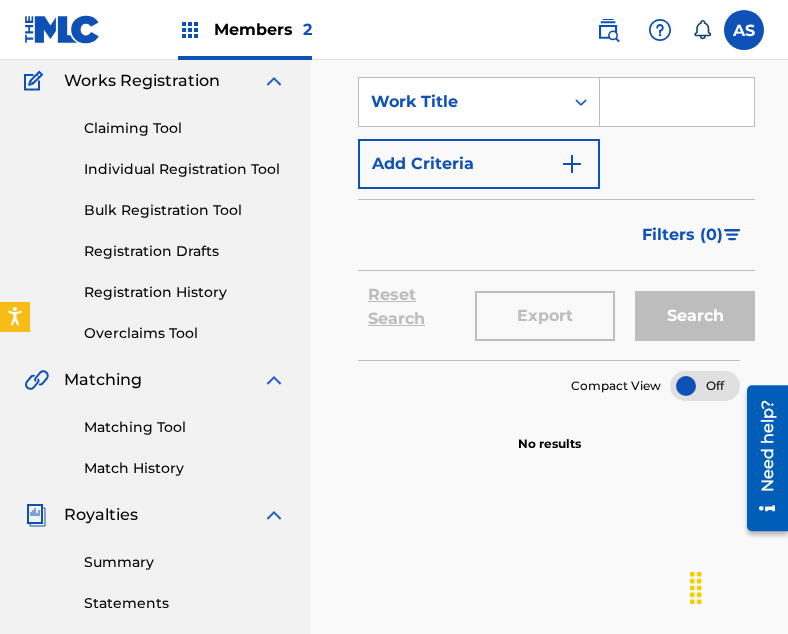 click on "Bulk Registration Tool" at bounding box center (185, 210) 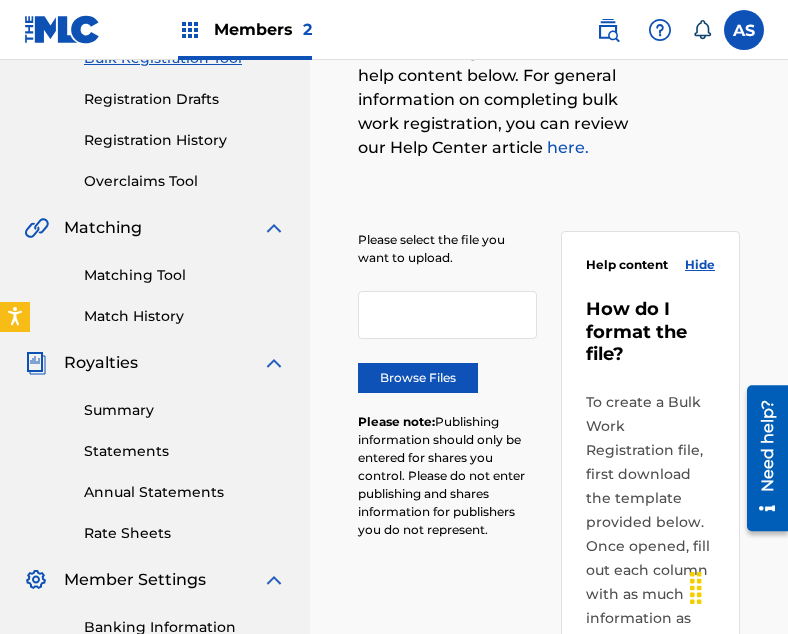 scroll, scrollTop: 404, scrollLeft: 0, axis: vertical 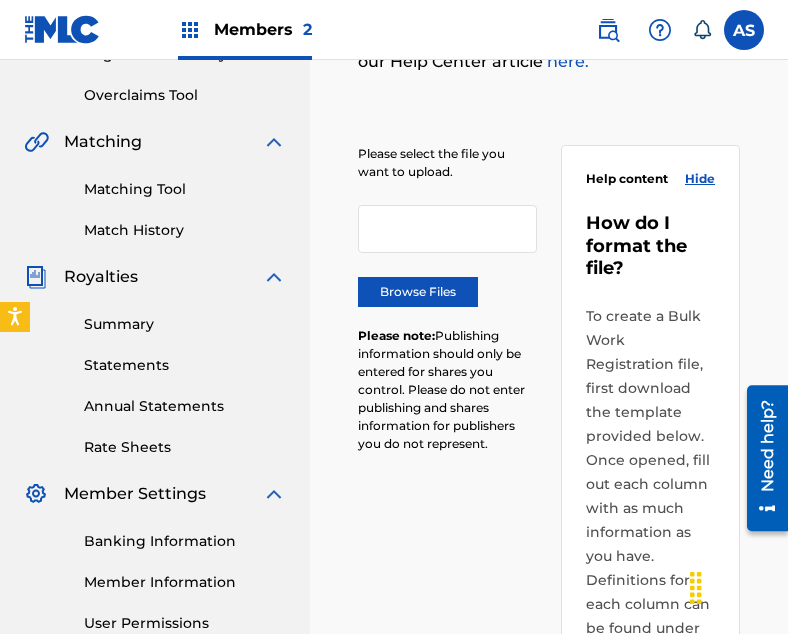 click on "Browse Files" at bounding box center [418, 292] 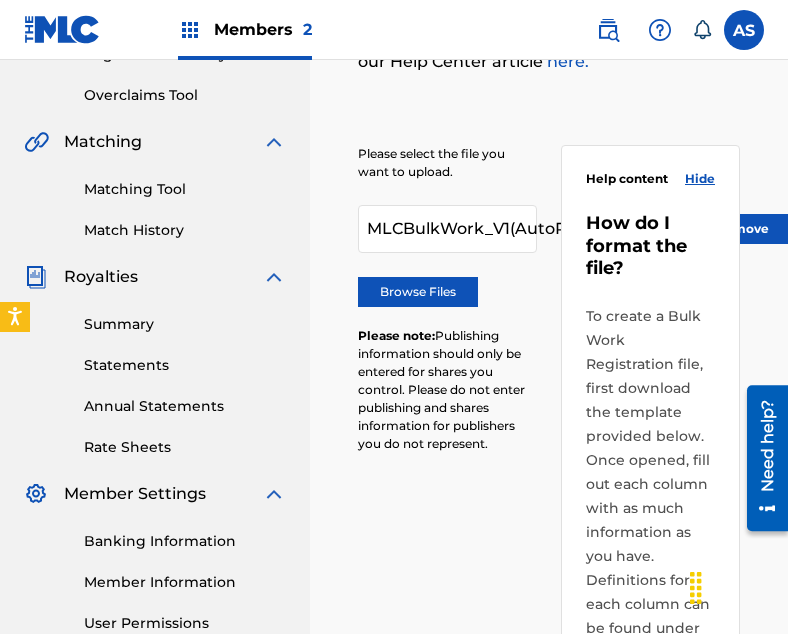 scroll, scrollTop: 959, scrollLeft: 0, axis: vertical 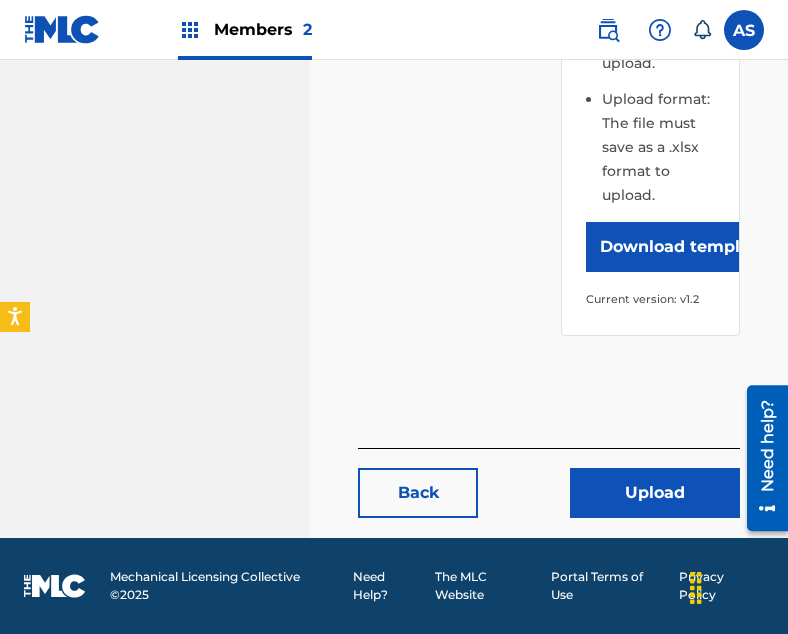 click on "Upload" at bounding box center [655, 493] 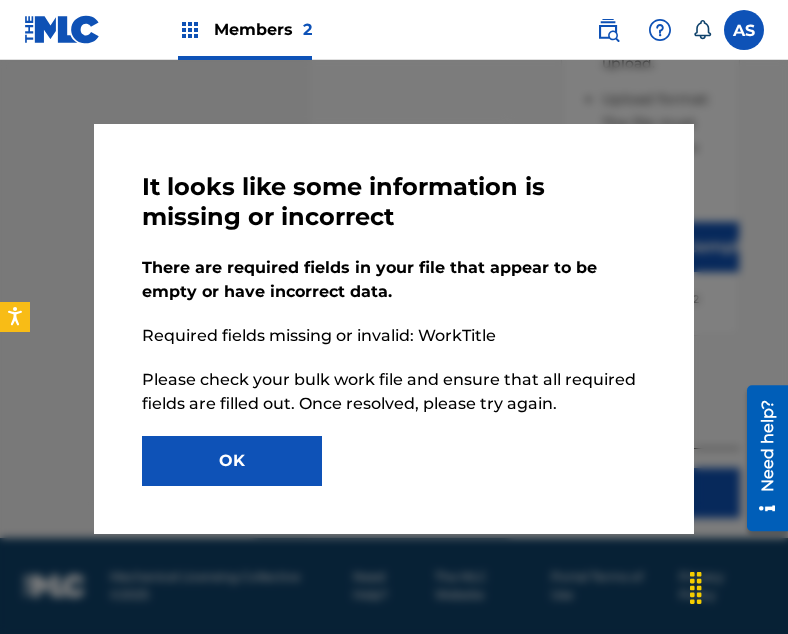 click on "OK" at bounding box center [232, 461] 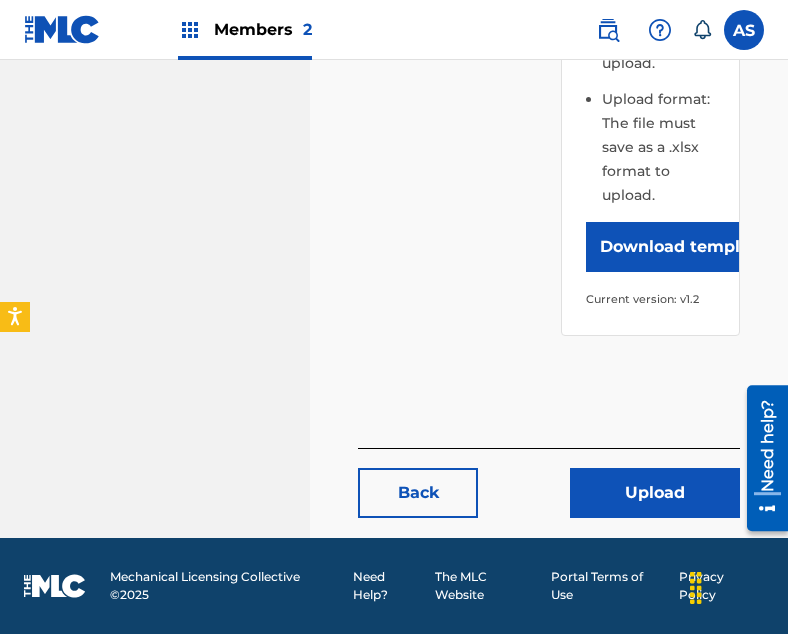 drag, startPoint x: 786, startPoint y: 512, endPoint x: 794, endPoint y: 500, distance: 14.422205 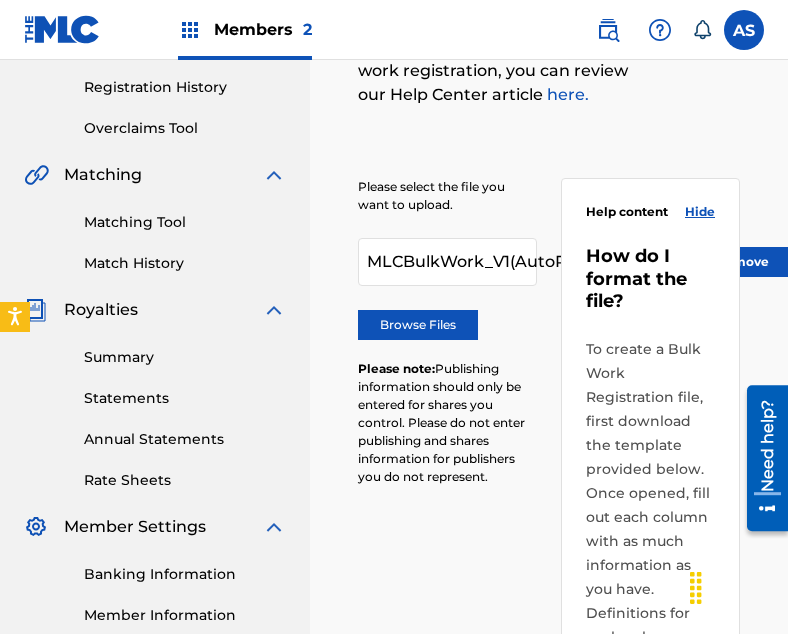 scroll, scrollTop: 375, scrollLeft: 0, axis: vertical 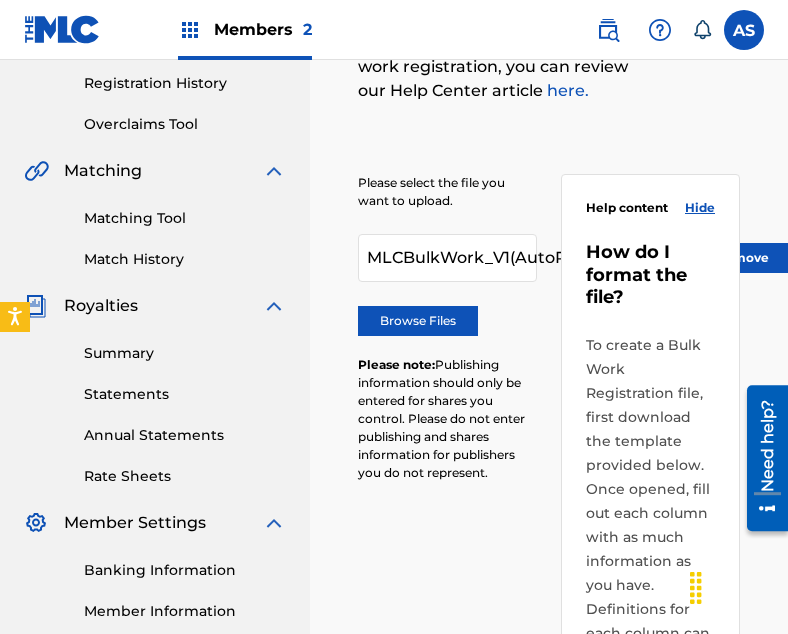 click on "Browse Files" at bounding box center [418, 321] 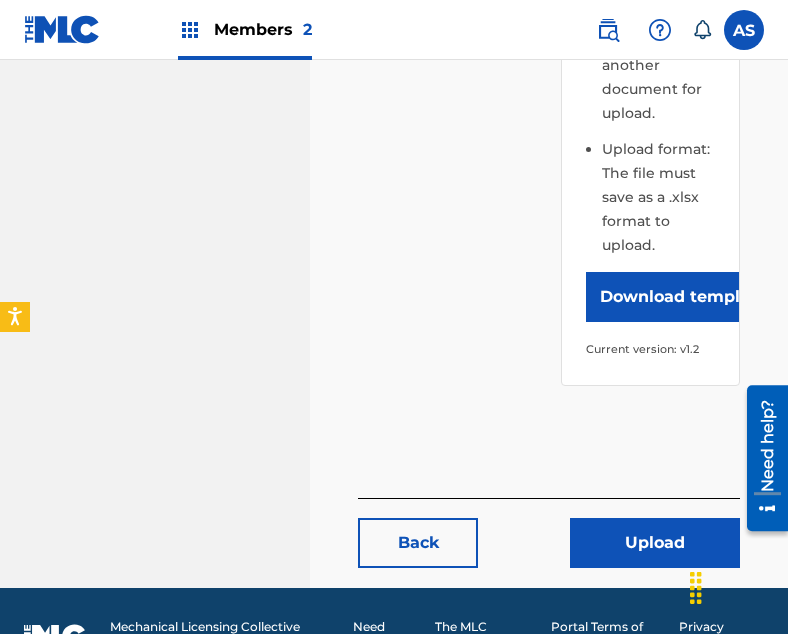 scroll, scrollTop: 1977, scrollLeft: 0, axis: vertical 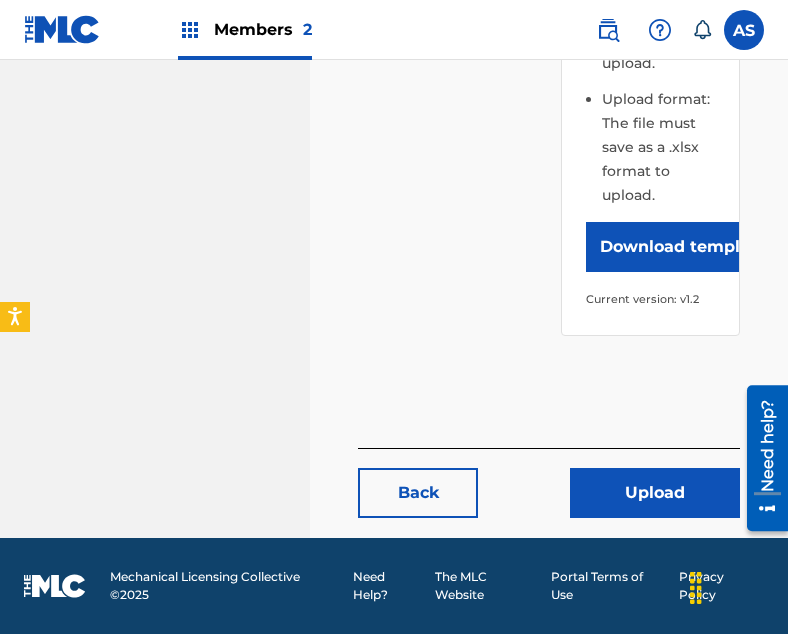 click on "Upload" at bounding box center (655, 493) 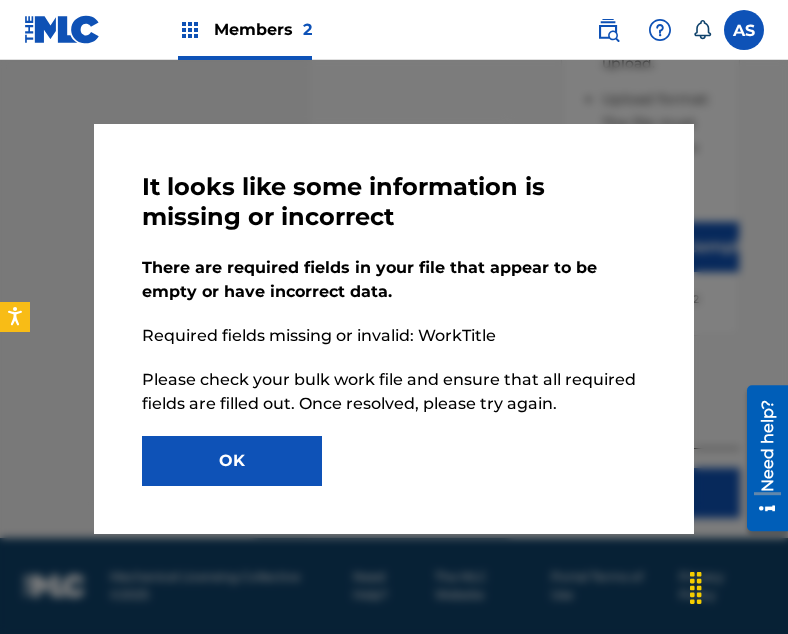 click on "OK" at bounding box center (232, 461) 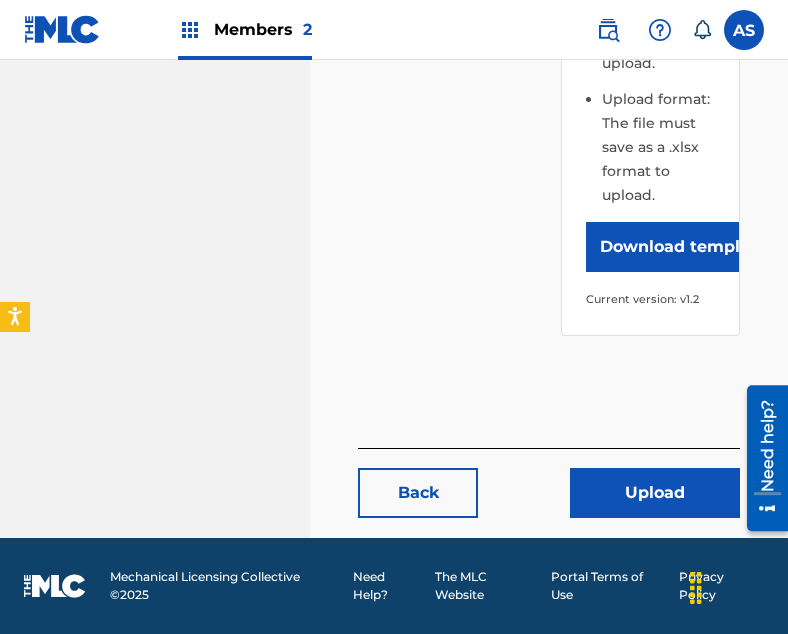 click on "Upload" at bounding box center (655, 493) 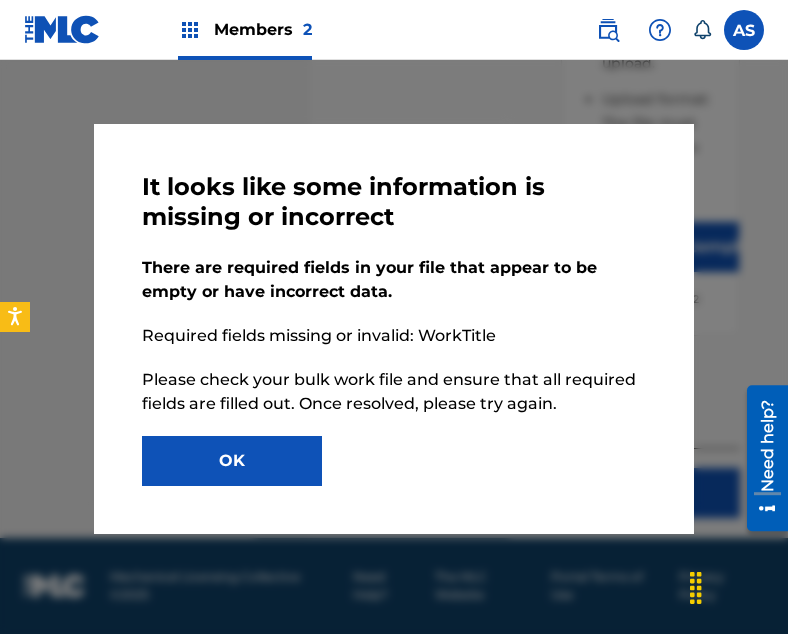 click on "OK" at bounding box center (232, 461) 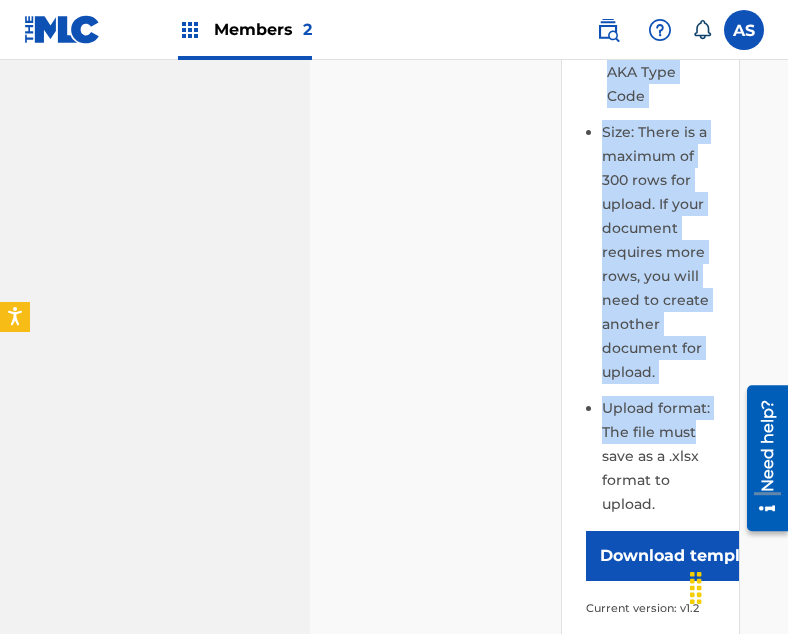 scroll, scrollTop: 1608, scrollLeft: 0, axis: vertical 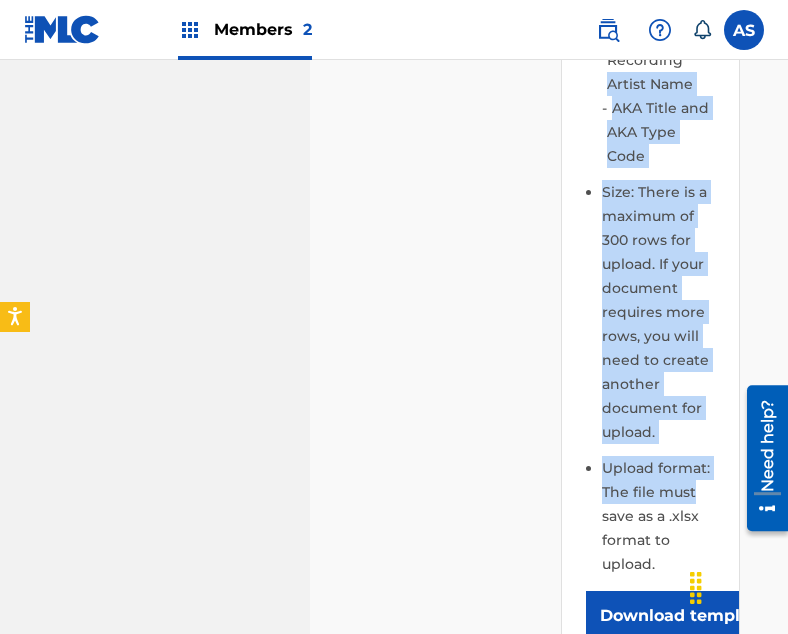 drag, startPoint x: 784, startPoint y: 121, endPoint x: 530, endPoint y: 97, distance: 255.13133 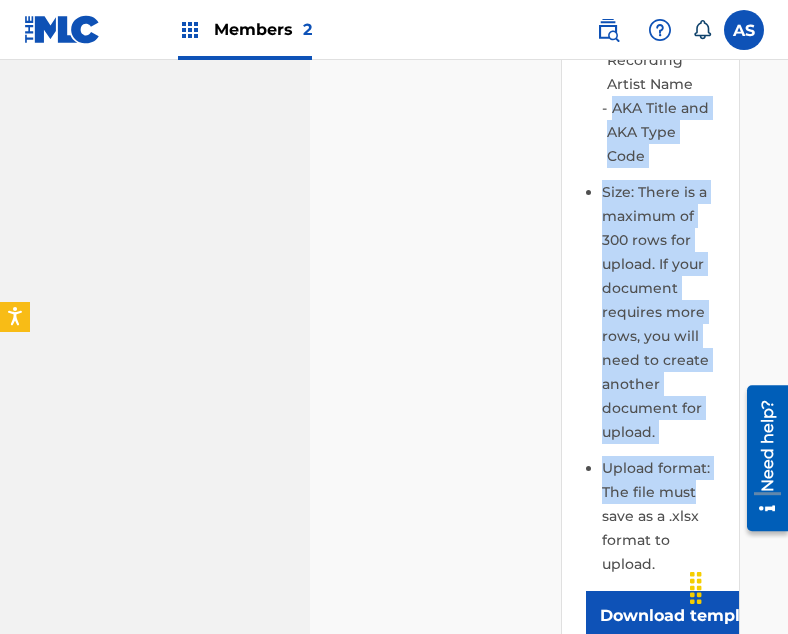 click at bounding box center [190, 30] 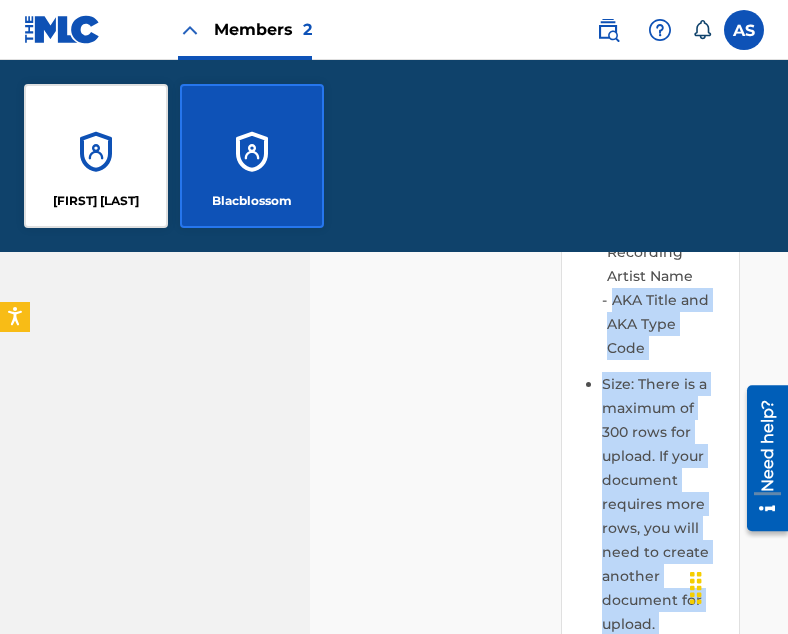 scroll, scrollTop: 1800, scrollLeft: 0, axis: vertical 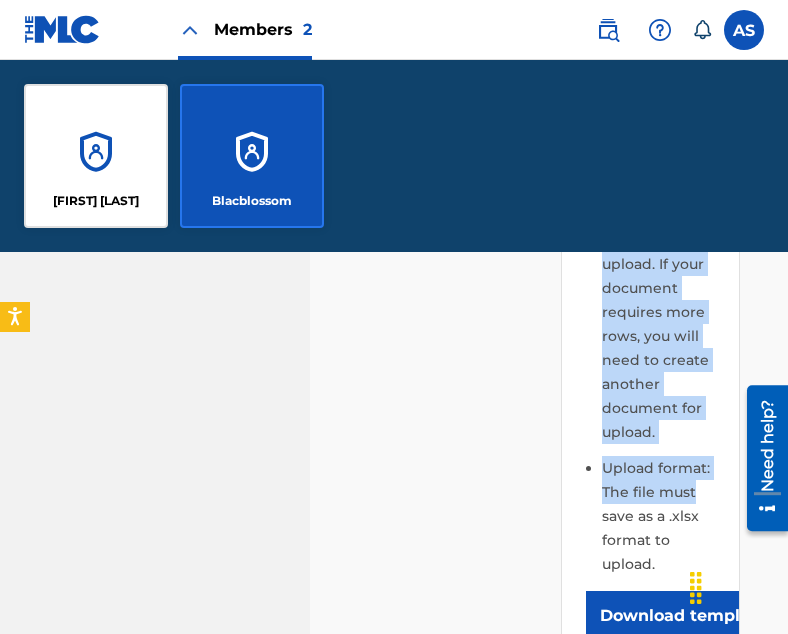click on "[FIRST] [LAST]" at bounding box center (96, 156) 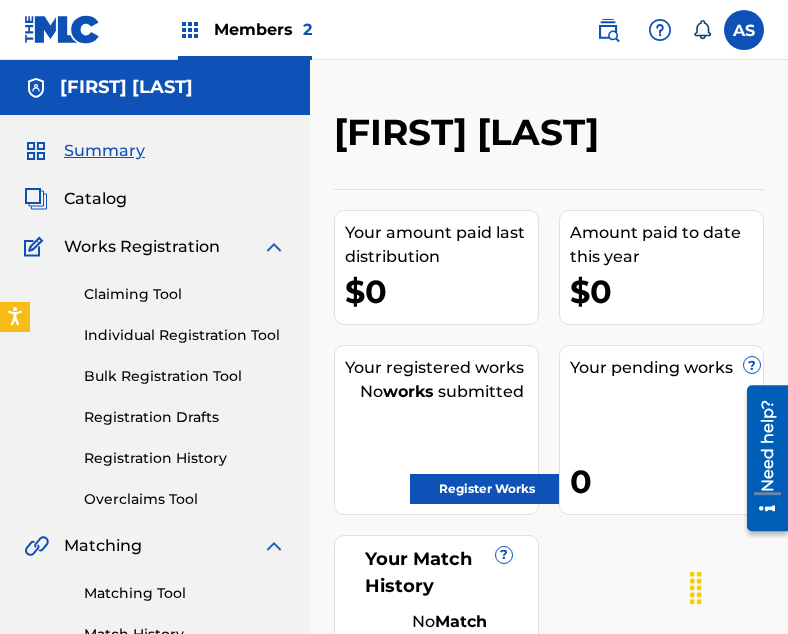click on "Summary" at bounding box center [104, 151] 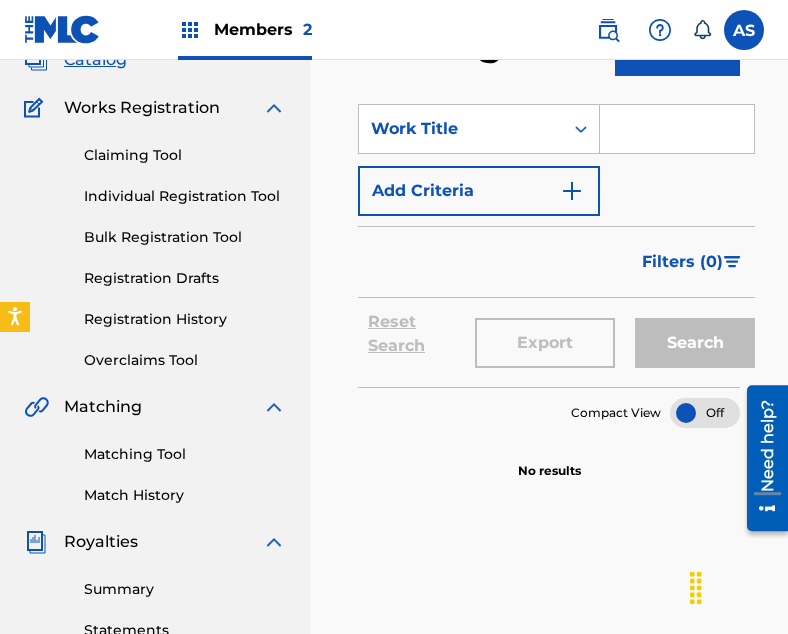 scroll, scrollTop: 81, scrollLeft: 0, axis: vertical 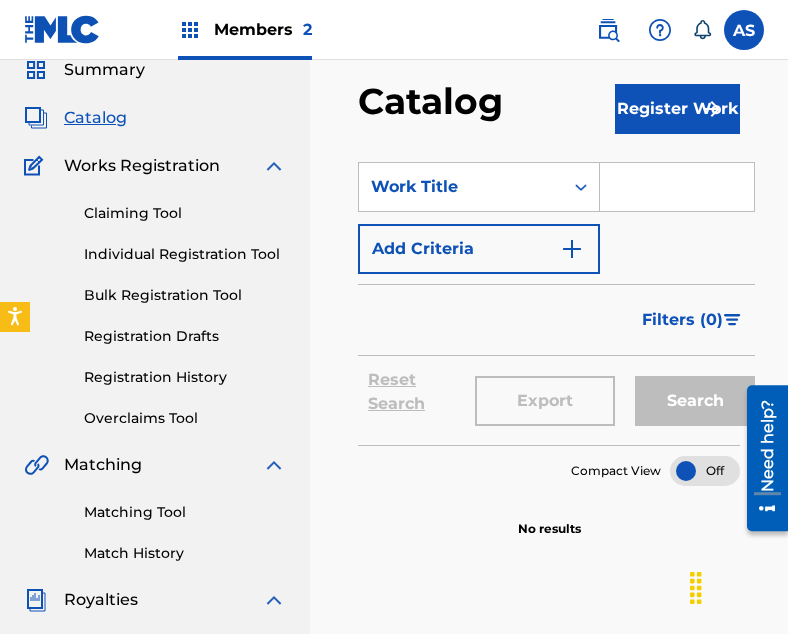 click on "Members    2" at bounding box center (263, 29) 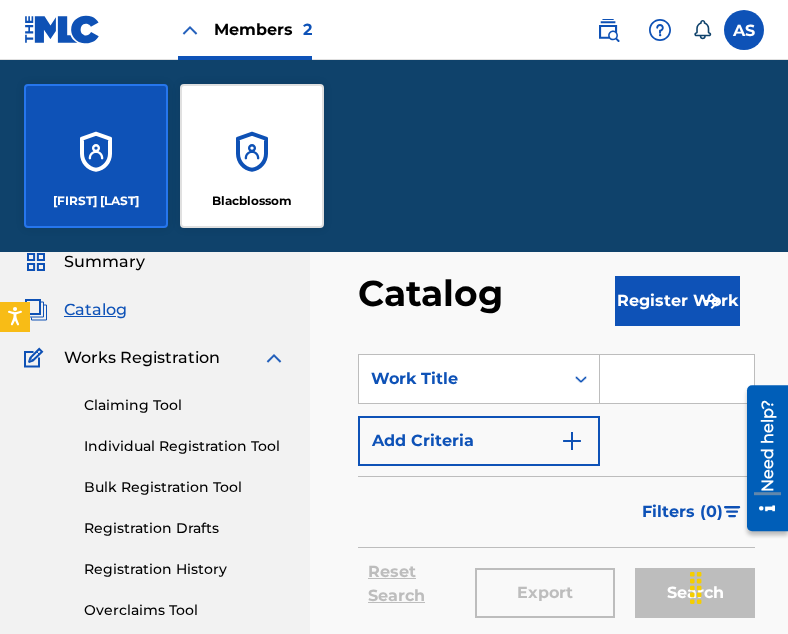 scroll, scrollTop: 273, scrollLeft: 0, axis: vertical 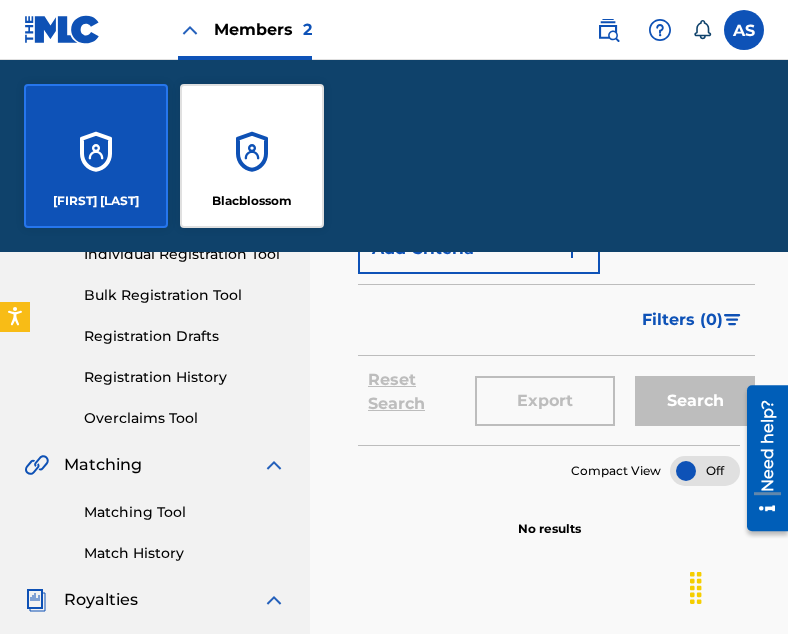 click on "Blacblossom" at bounding box center [252, 156] 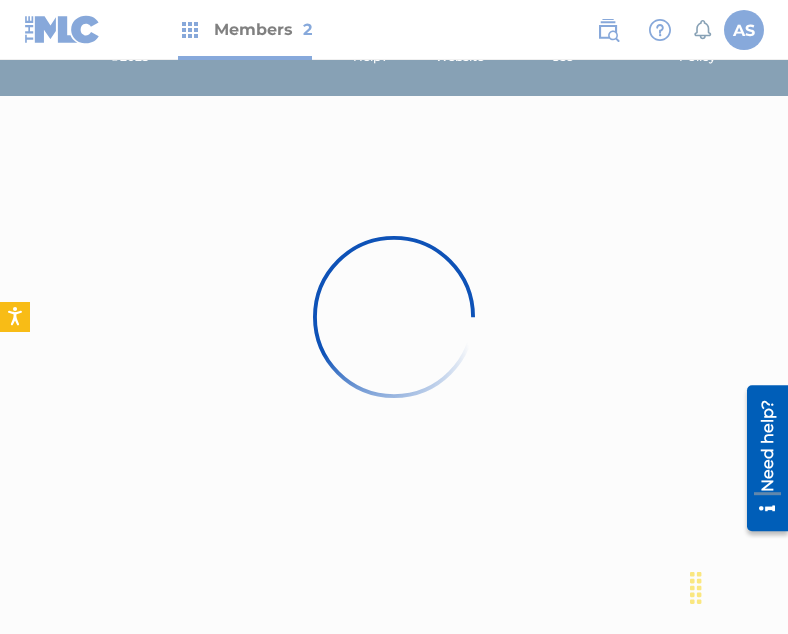 scroll, scrollTop: 0, scrollLeft: 0, axis: both 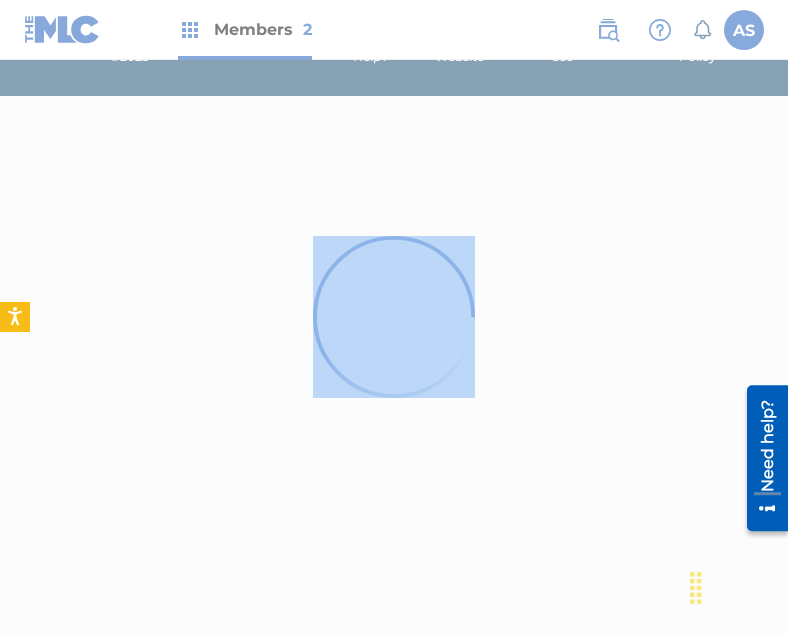 click at bounding box center [394, 317] 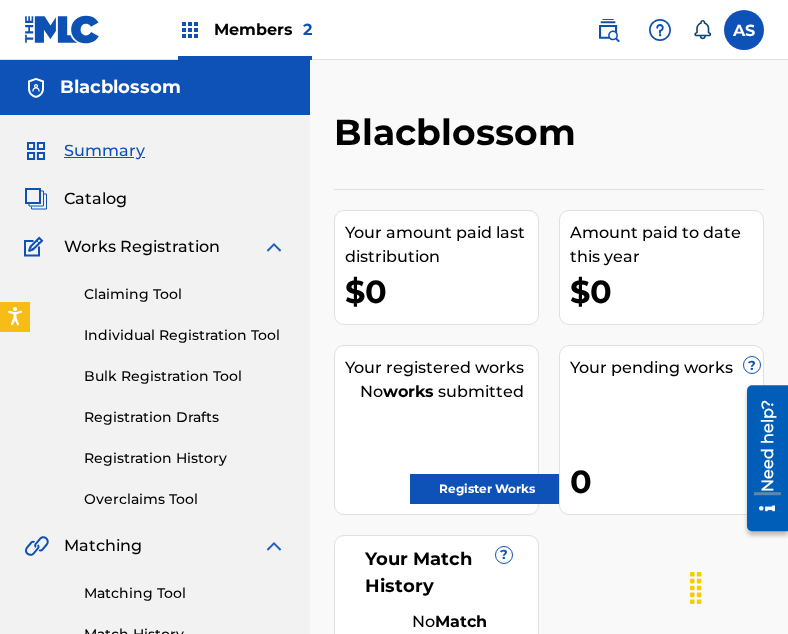 drag, startPoint x: 249, startPoint y: 188, endPoint x: 127, endPoint y: 156, distance: 126.12692 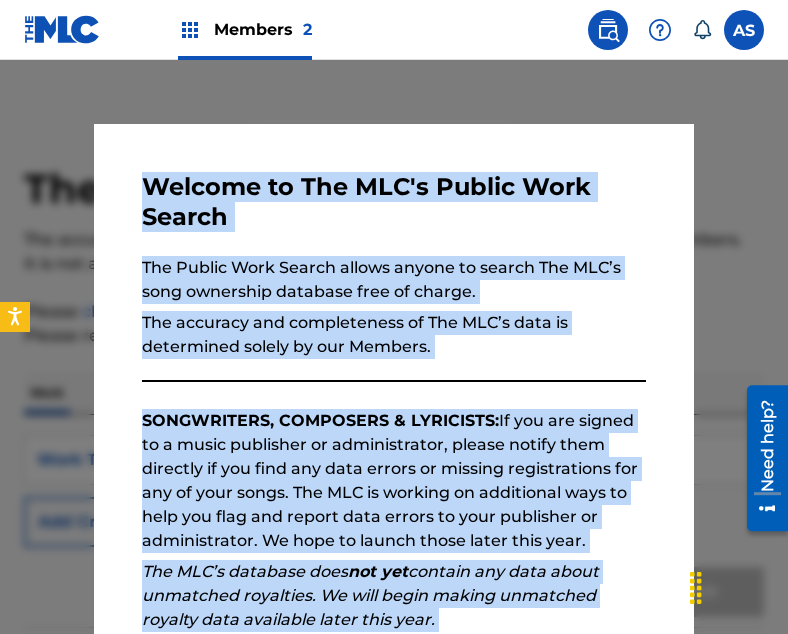 click at bounding box center [394, 377] 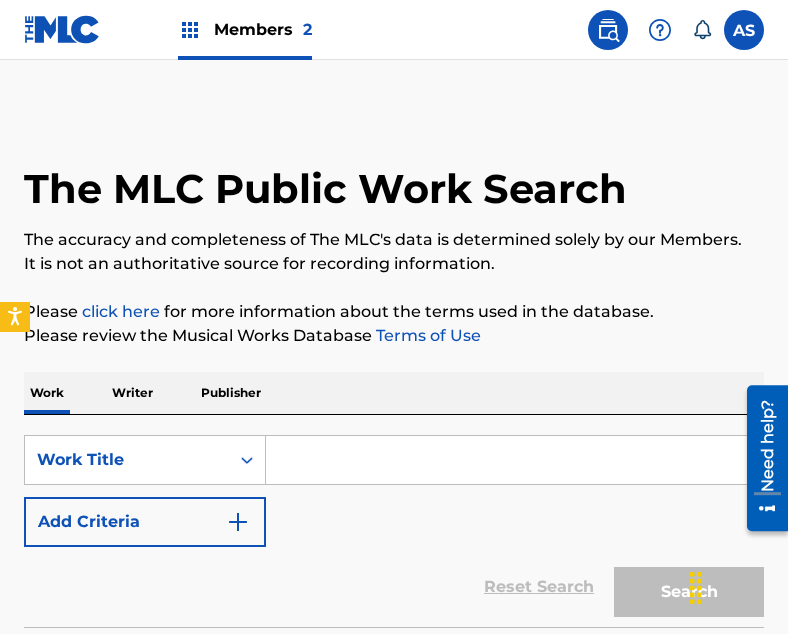 click on "Publisher" at bounding box center [231, 393] 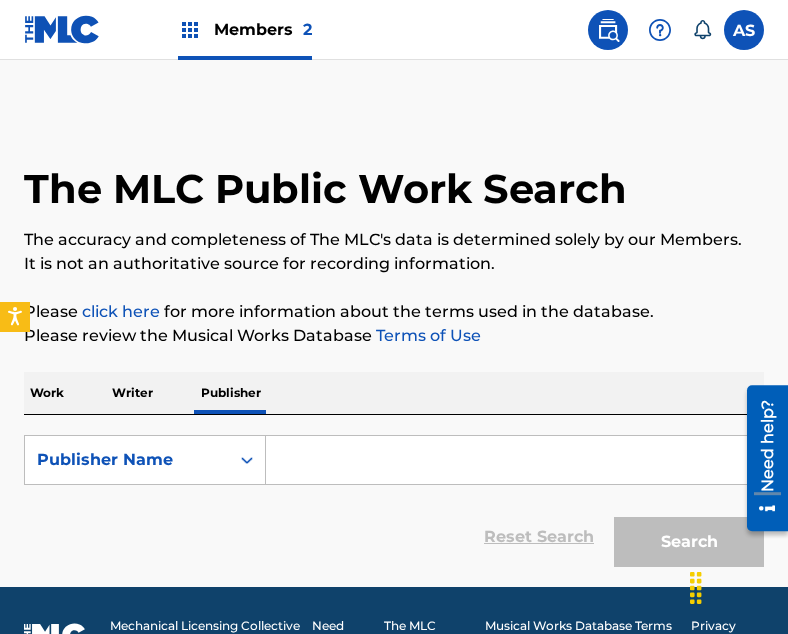 click at bounding box center (514, 460) 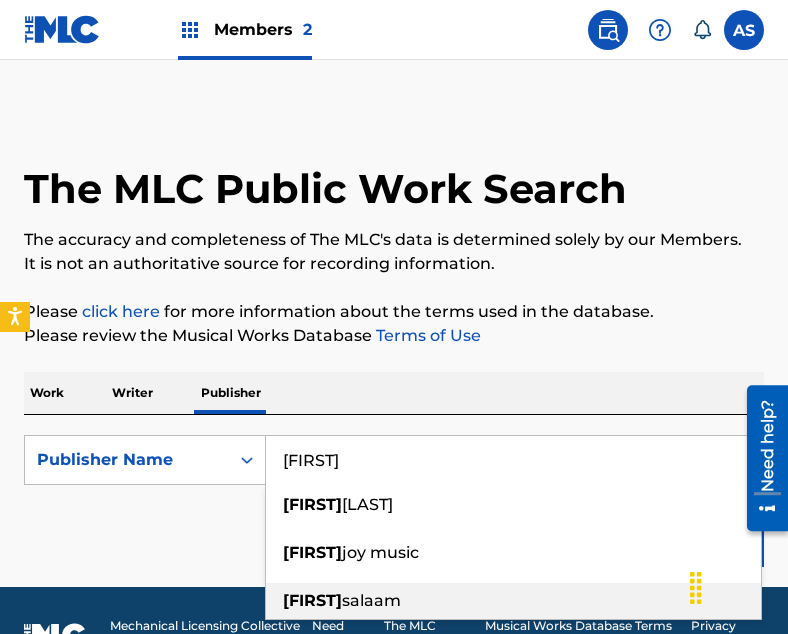 click on "[LAST]" at bounding box center (371, 600) 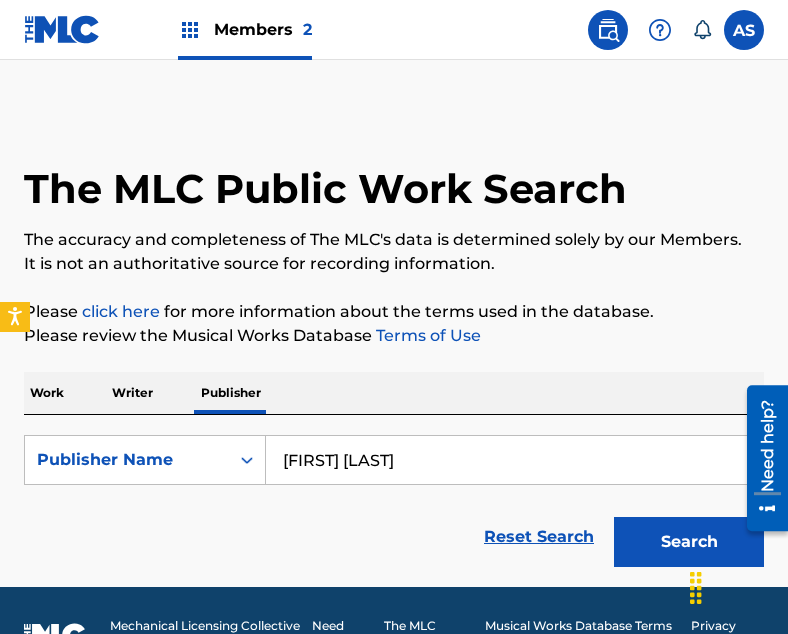 click on "Search" at bounding box center [689, 542] 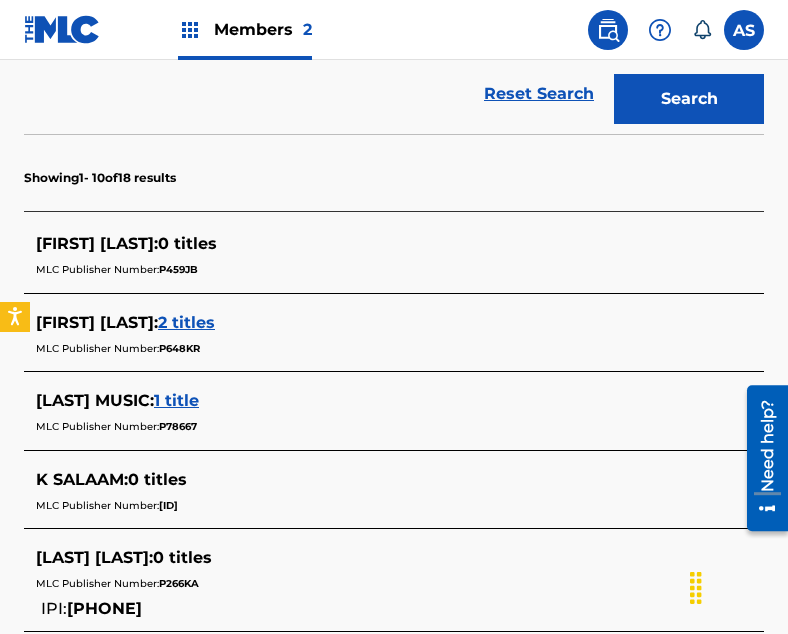scroll, scrollTop: 0, scrollLeft: 0, axis: both 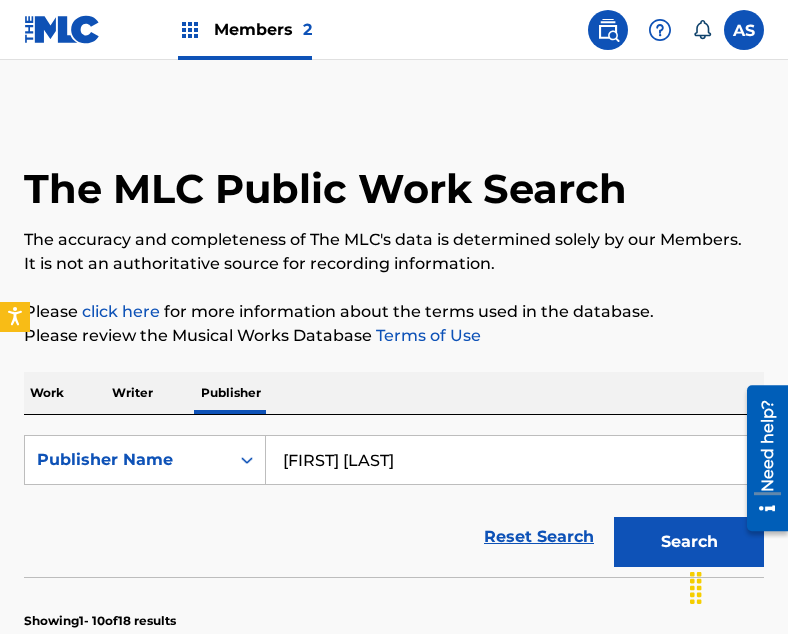 click on "akilah salaam" at bounding box center (514, 460) 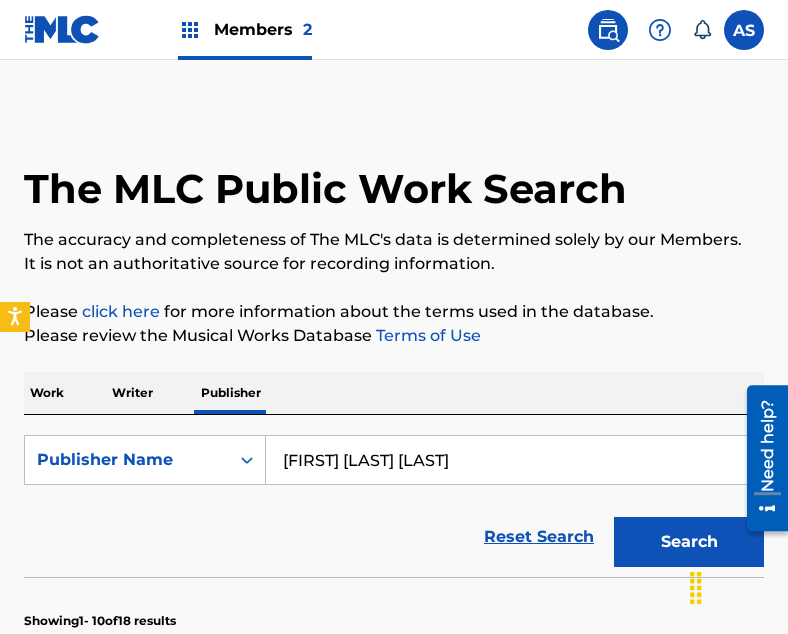 type on "akilah aisha salaam" 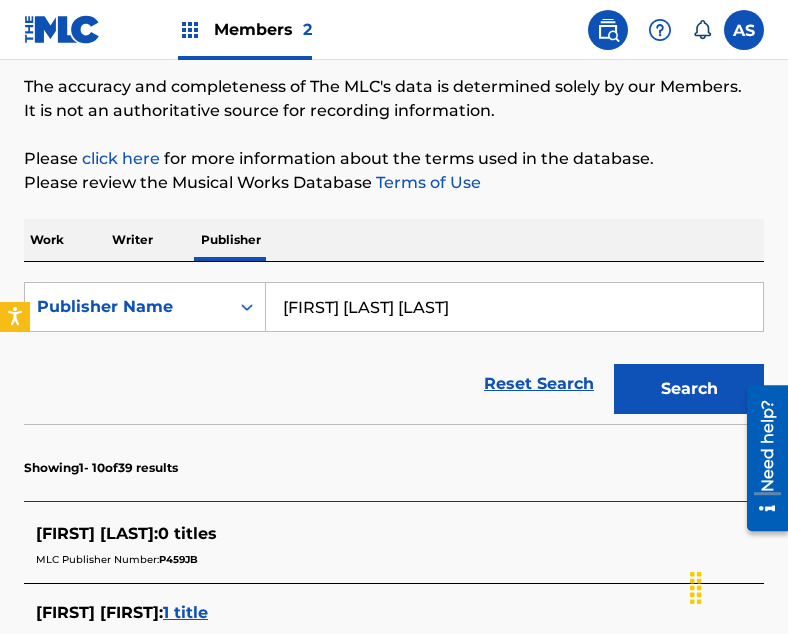 scroll, scrollTop: 148, scrollLeft: 0, axis: vertical 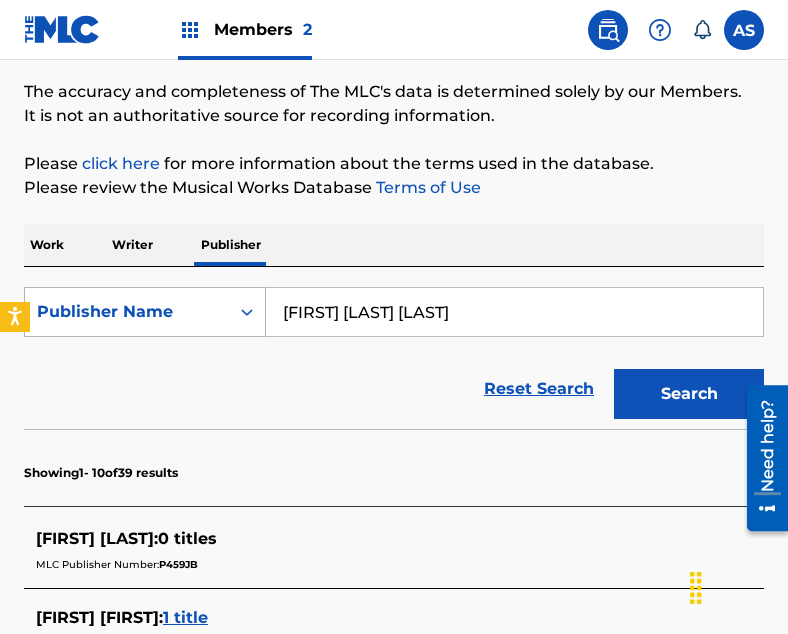 drag, startPoint x: 470, startPoint y: 299, endPoint x: 241, endPoint y: 309, distance: 229.21823 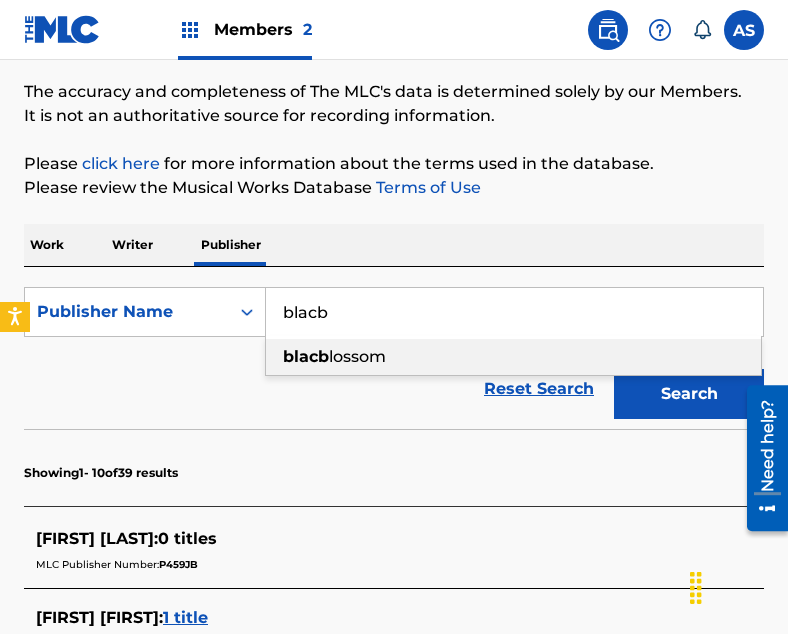 click on "lossom" at bounding box center [357, 356] 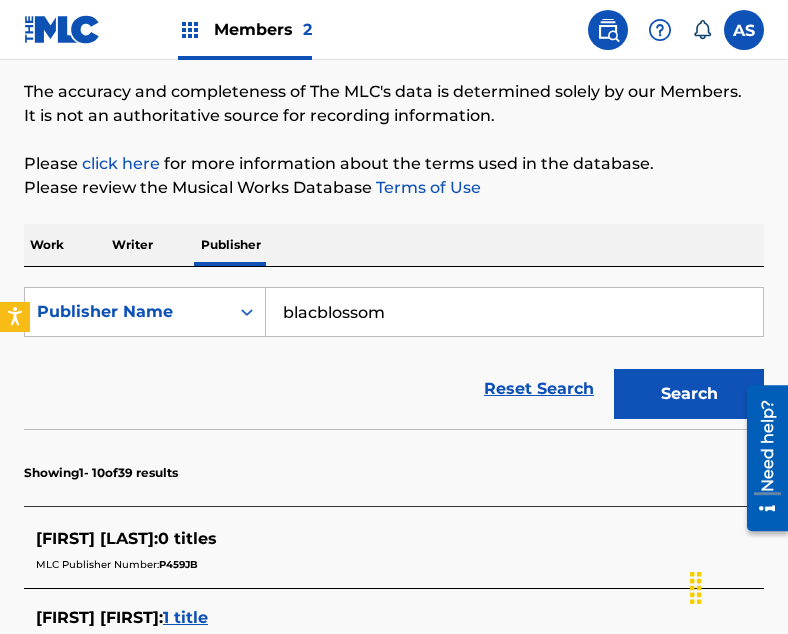 click on "Search" at bounding box center (689, 394) 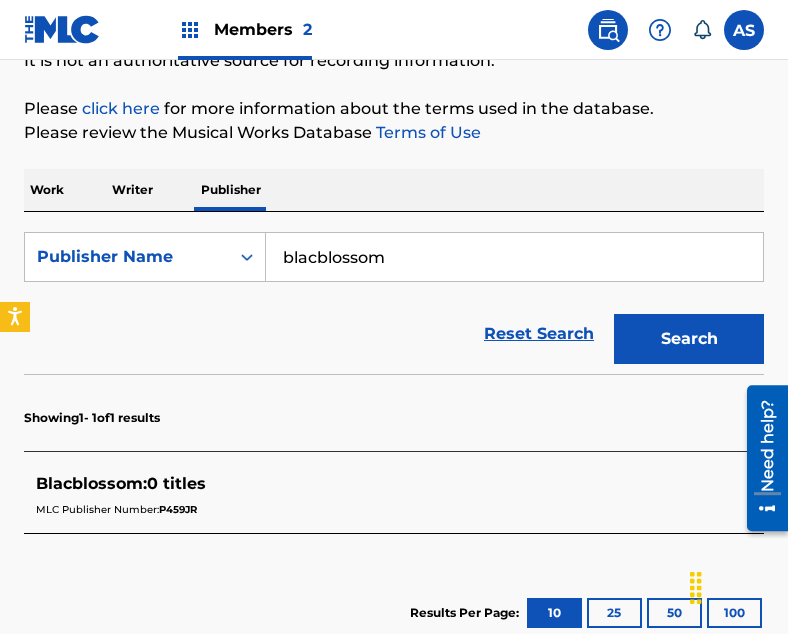 scroll, scrollTop: 225, scrollLeft: 0, axis: vertical 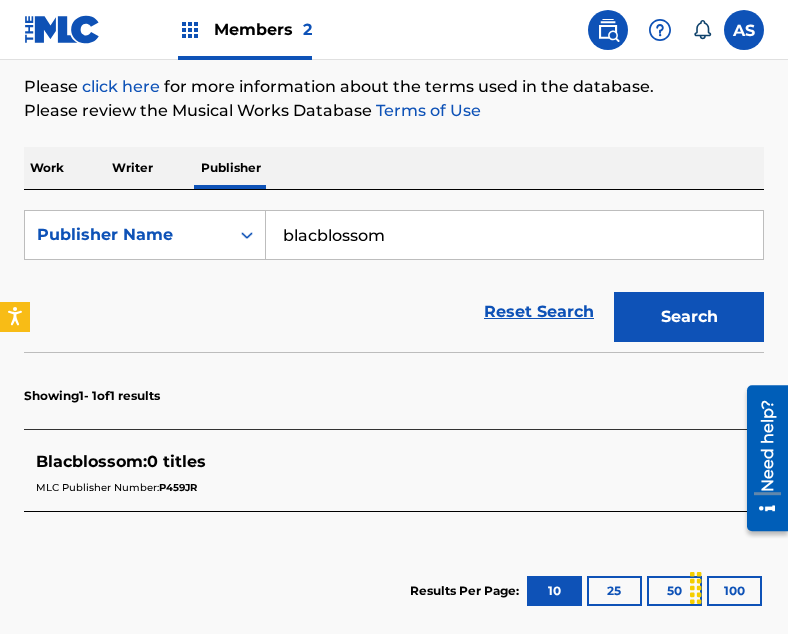 click on "0 titles" at bounding box center (176, 461) 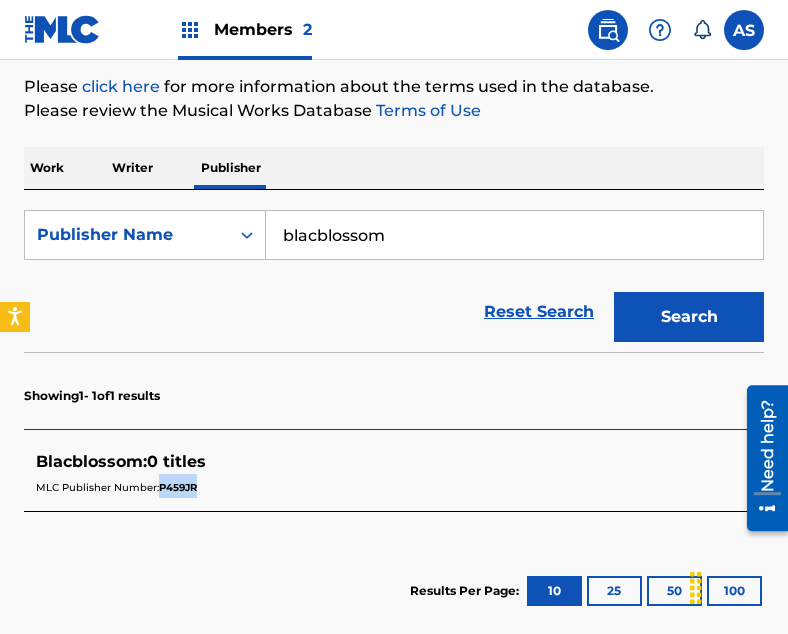 drag, startPoint x: 161, startPoint y: 486, endPoint x: 208, endPoint y: 489, distance: 47.095646 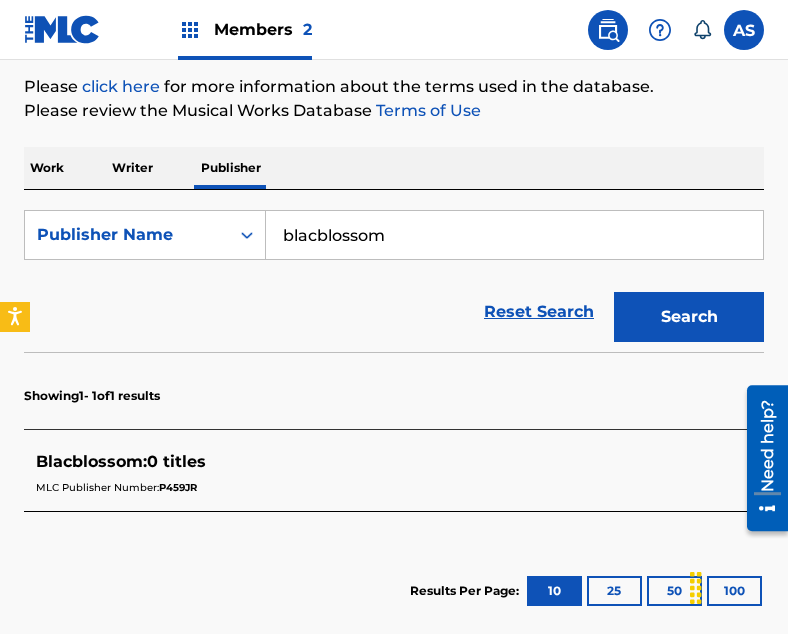 click on "Members    2" at bounding box center [245, 29] 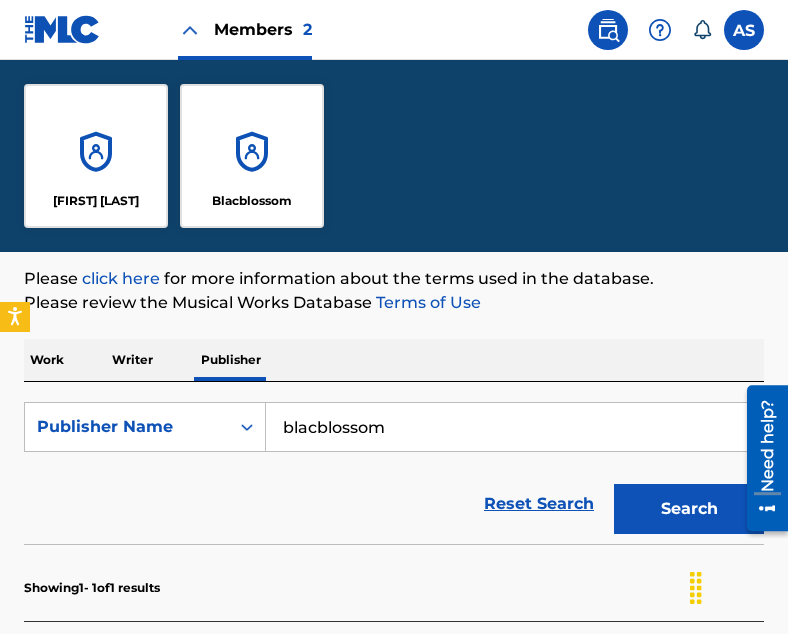 scroll, scrollTop: 417, scrollLeft: 0, axis: vertical 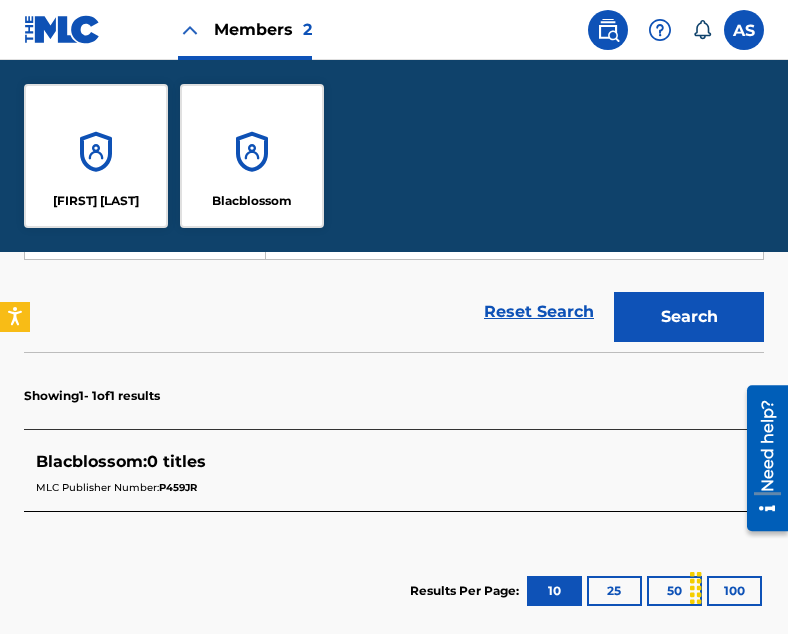 click on "Blacblossom" at bounding box center [252, 156] 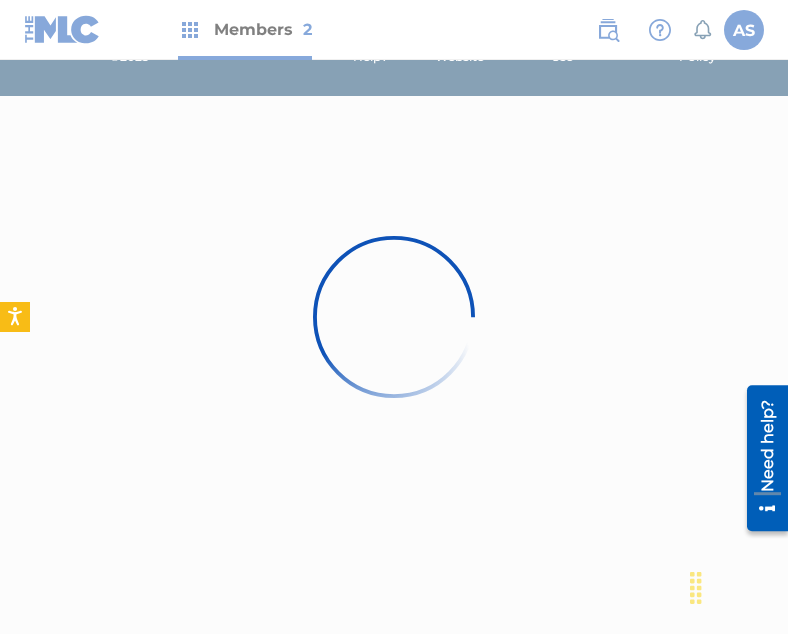 scroll, scrollTop: 0, scrollLeft: 0, axis: both 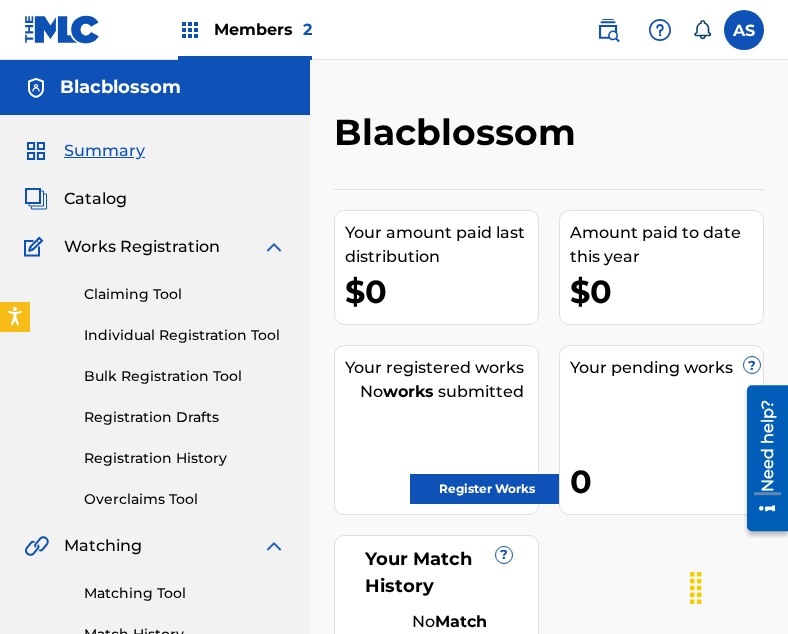 click on "Catalog" at bounding box center [95, 199] 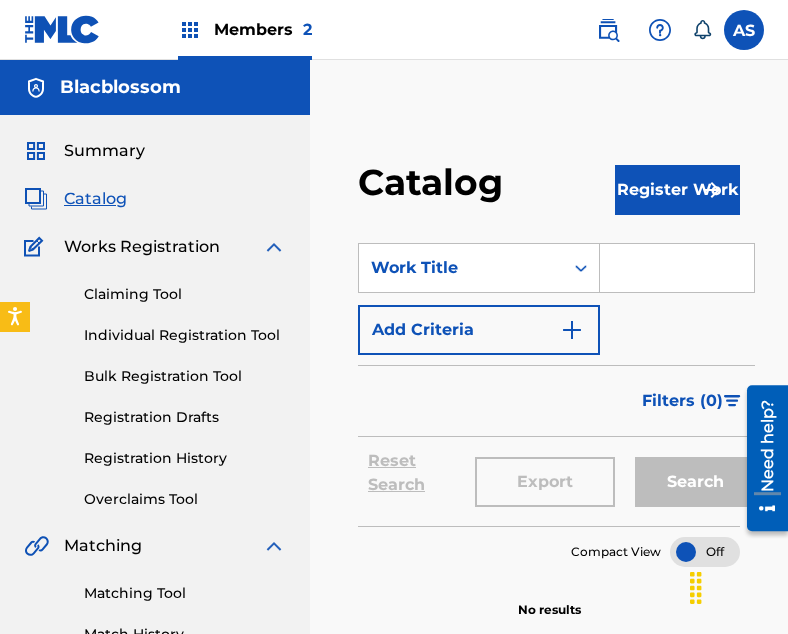 click on "Register Work" at bounding box center (677, 190) 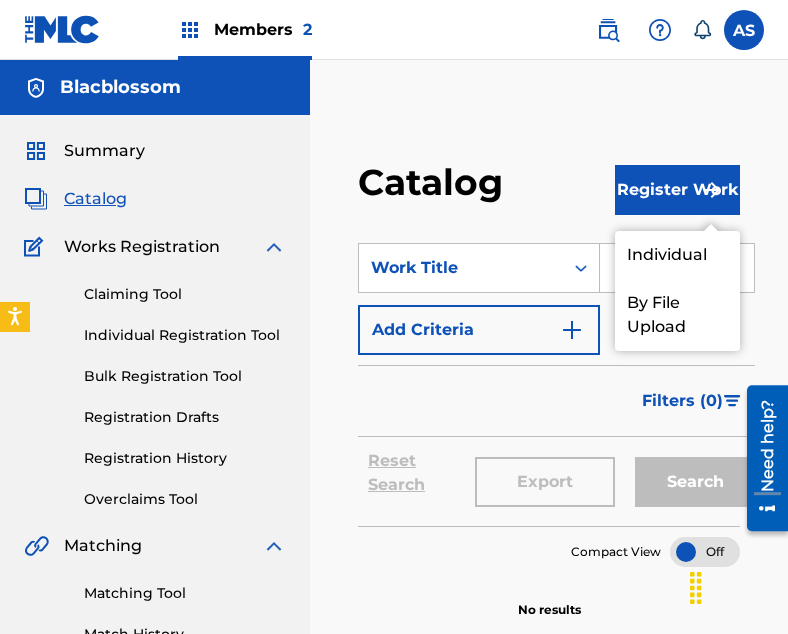 click on "By File Upload" at bounding box center (677, 315) 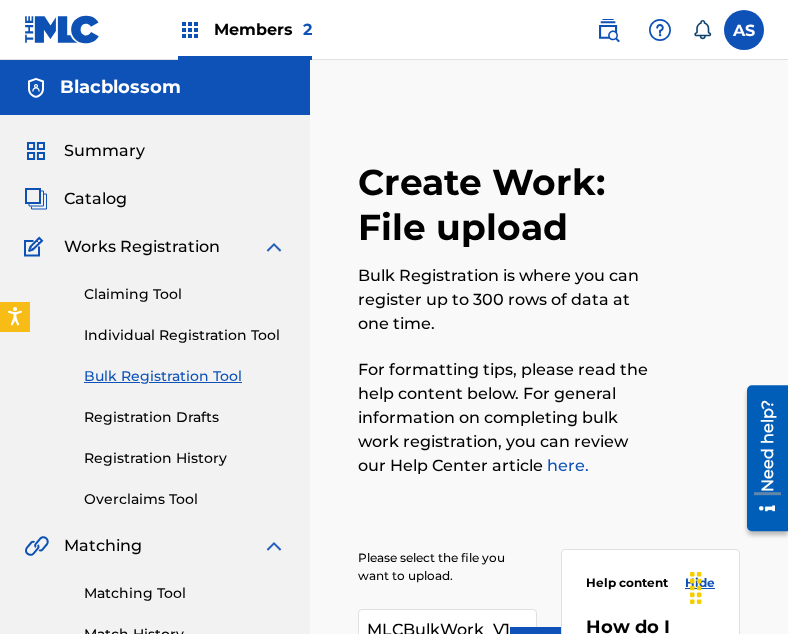 drag, startPoint x: 787, startPoint y: 154, endPoint x: 790, endPoint y: 124, distance: 30.149628 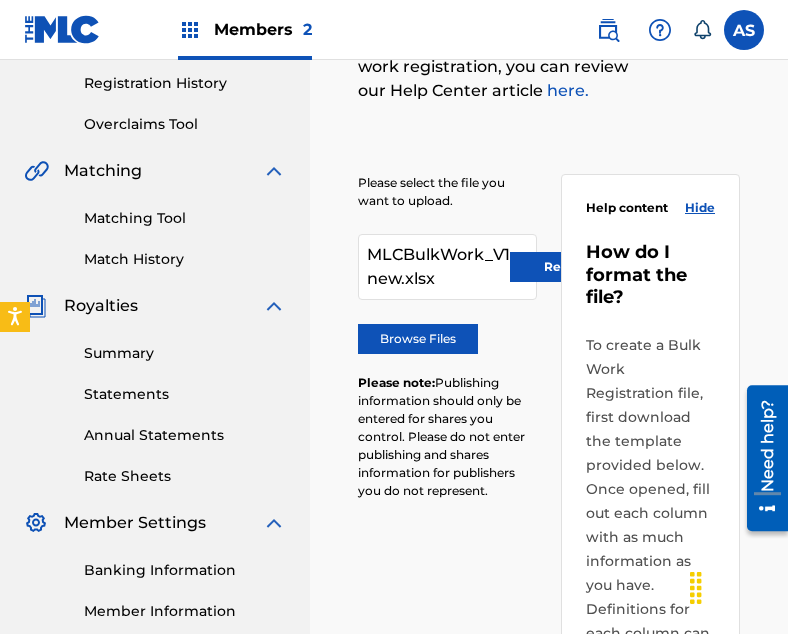scroll, scrollTop: 391, scrollLeft: 0, axis: vertical 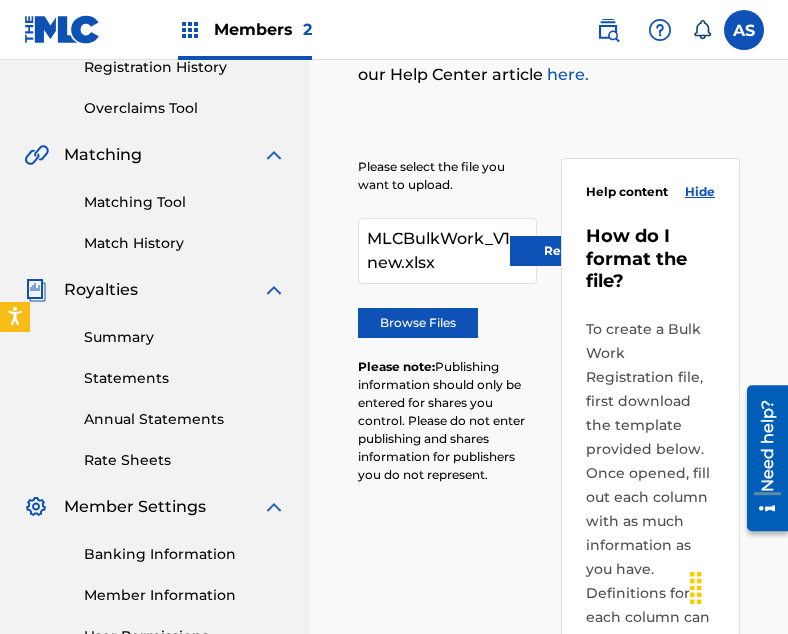 click on "MLCBulkWork_V1 new.xlsx" at bounding box center [438, 251] 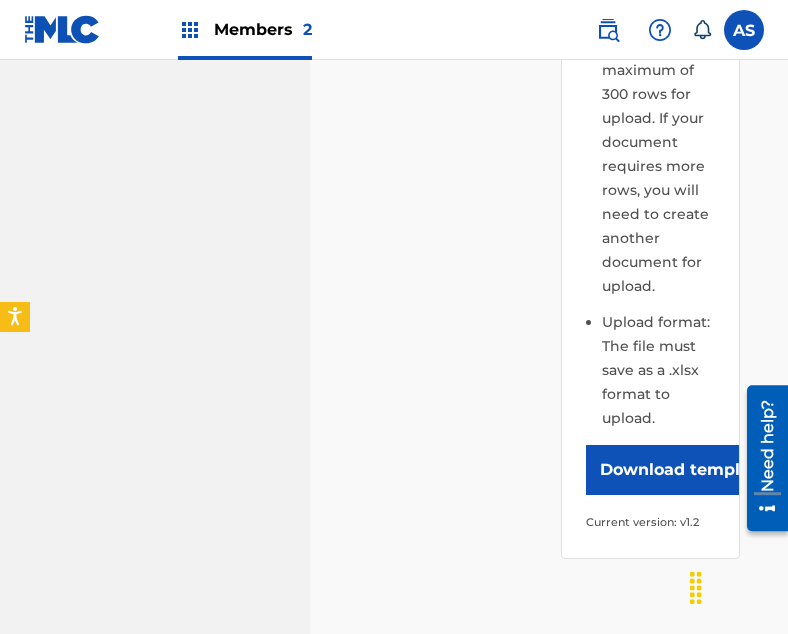 scroll, scrollTop: 1977, scrollLeft: 0, axis: vertical 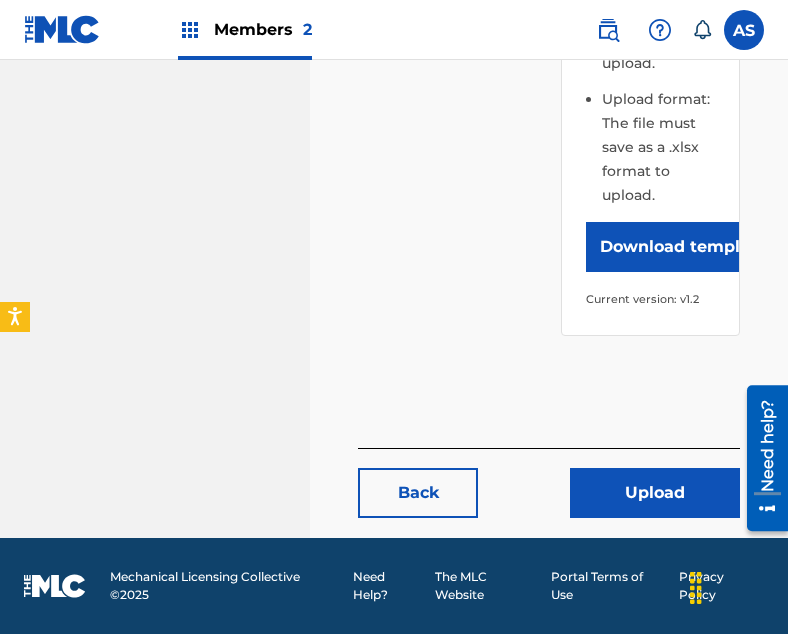 click on "Upload" at bounding box center [655, 493] 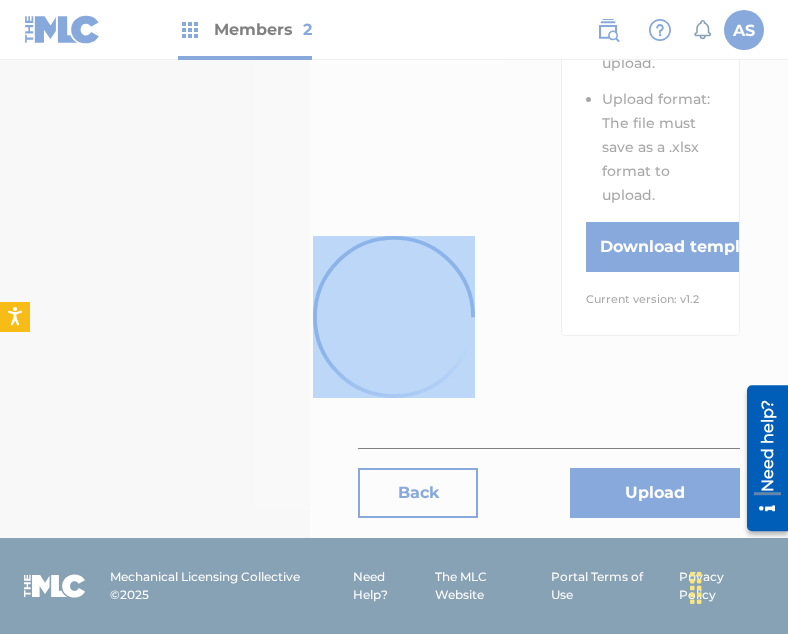 click at bounding box center [394, 317] 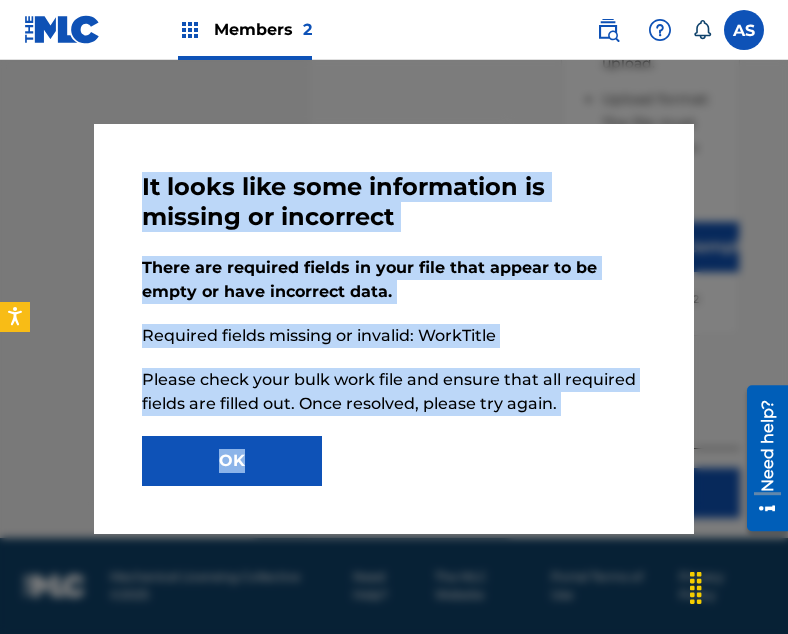 click on "OK" at bounding box center (232, 461) 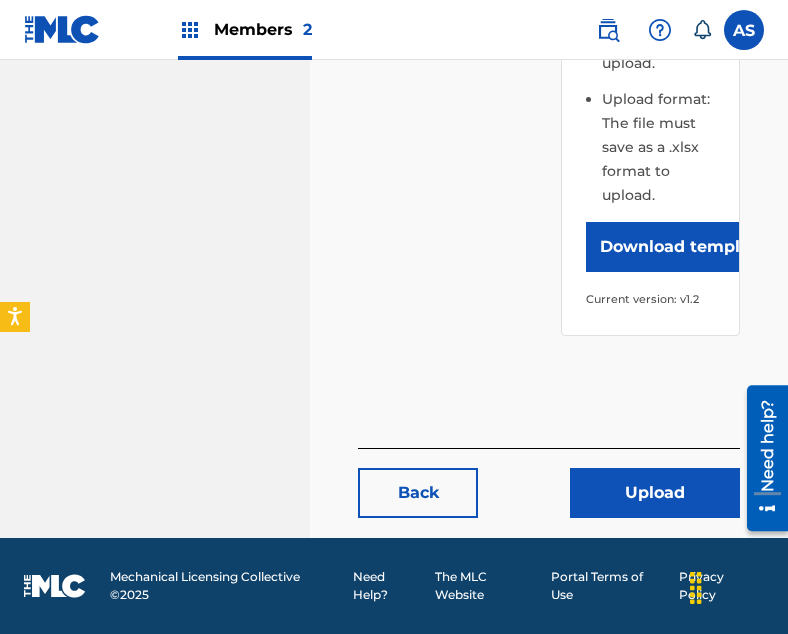 click on "Upload" at bounding box center [655, 493] 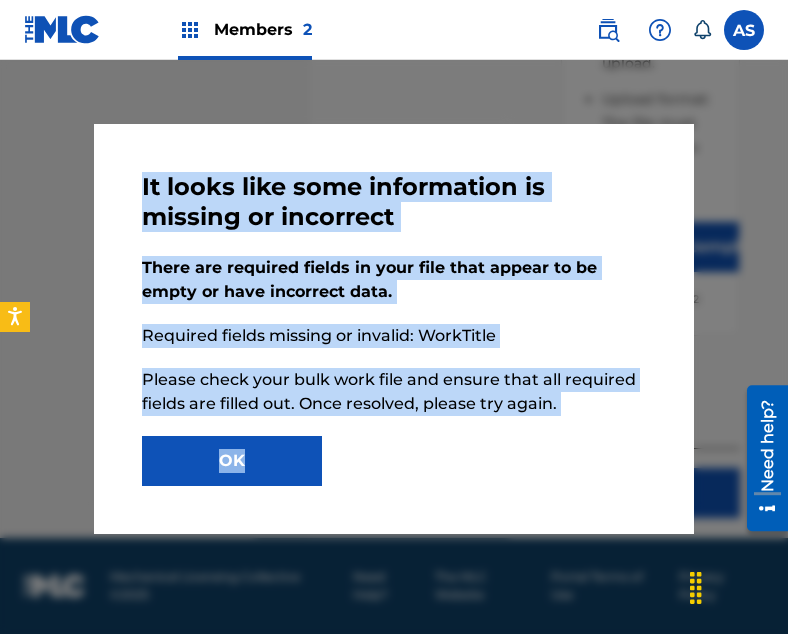 click on "OK" at bounding box center (232, 461) 